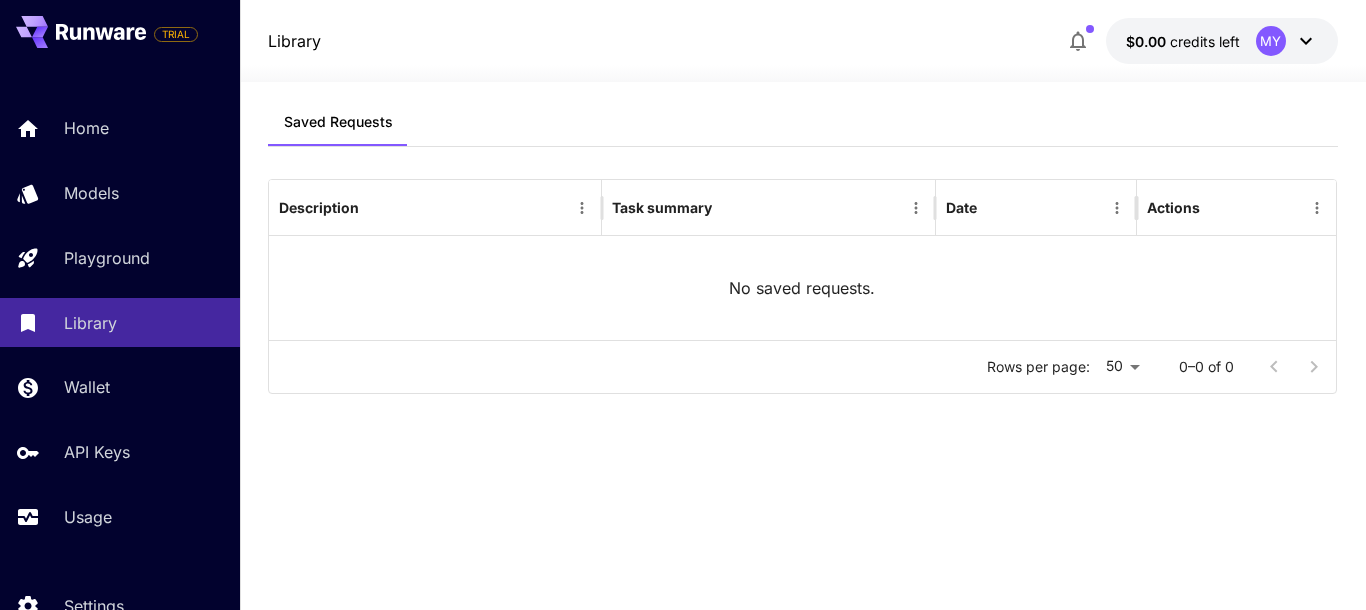 scroll, scrollTop: 0, scrollLeft: 0, axis: both 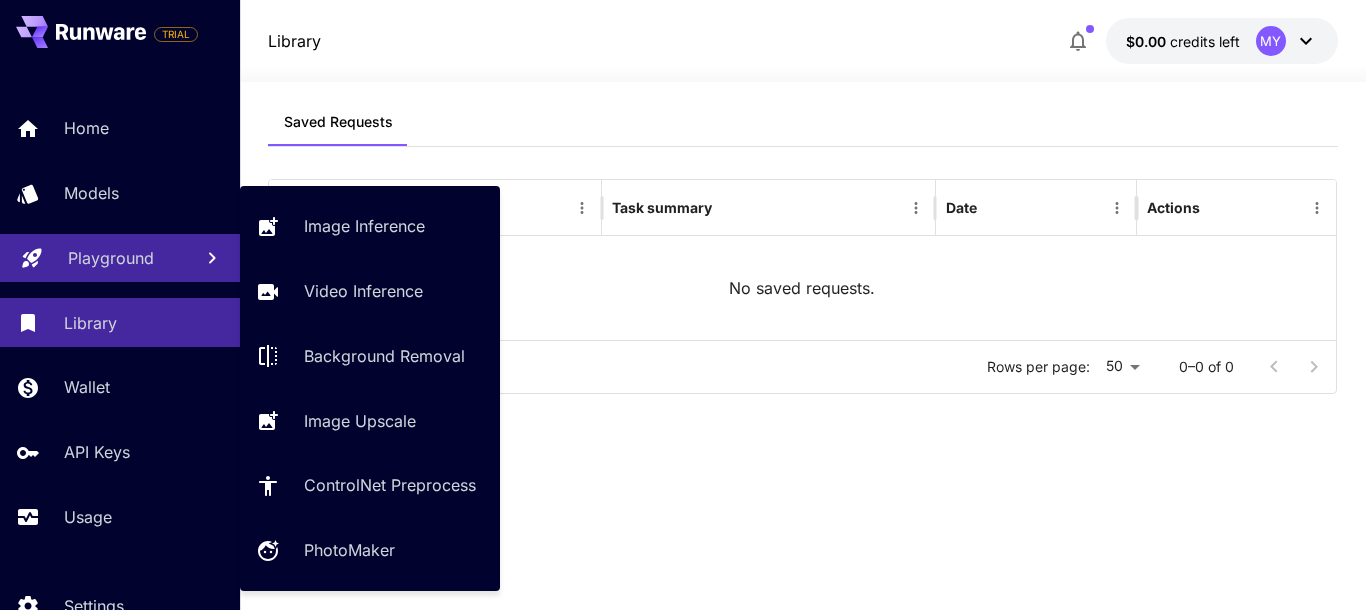 click on "Playground" at bounding box center (111, 258) 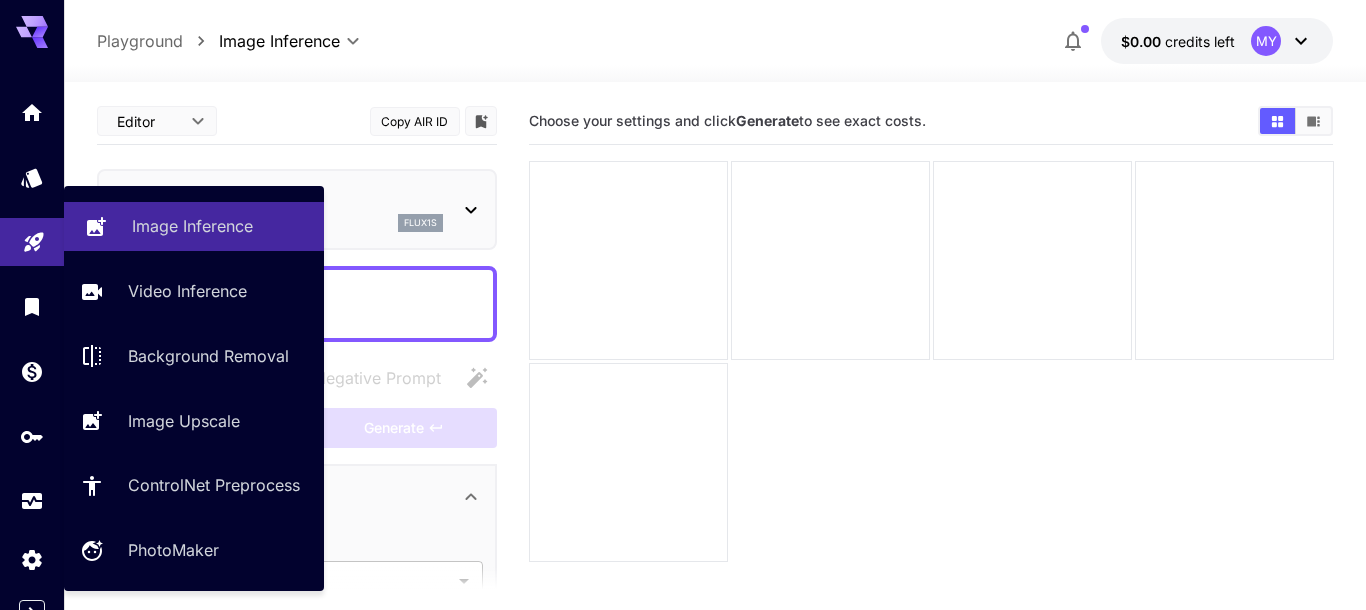 type on "**********" 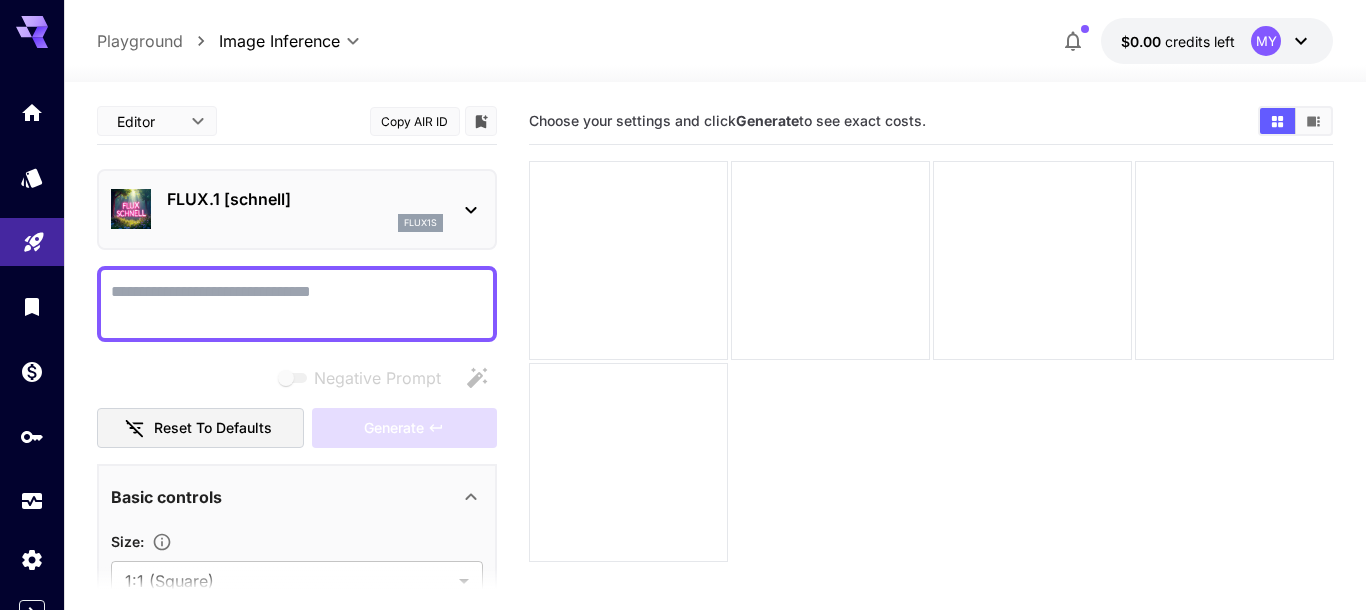 click on "**********" at bounding box center [297, 630] 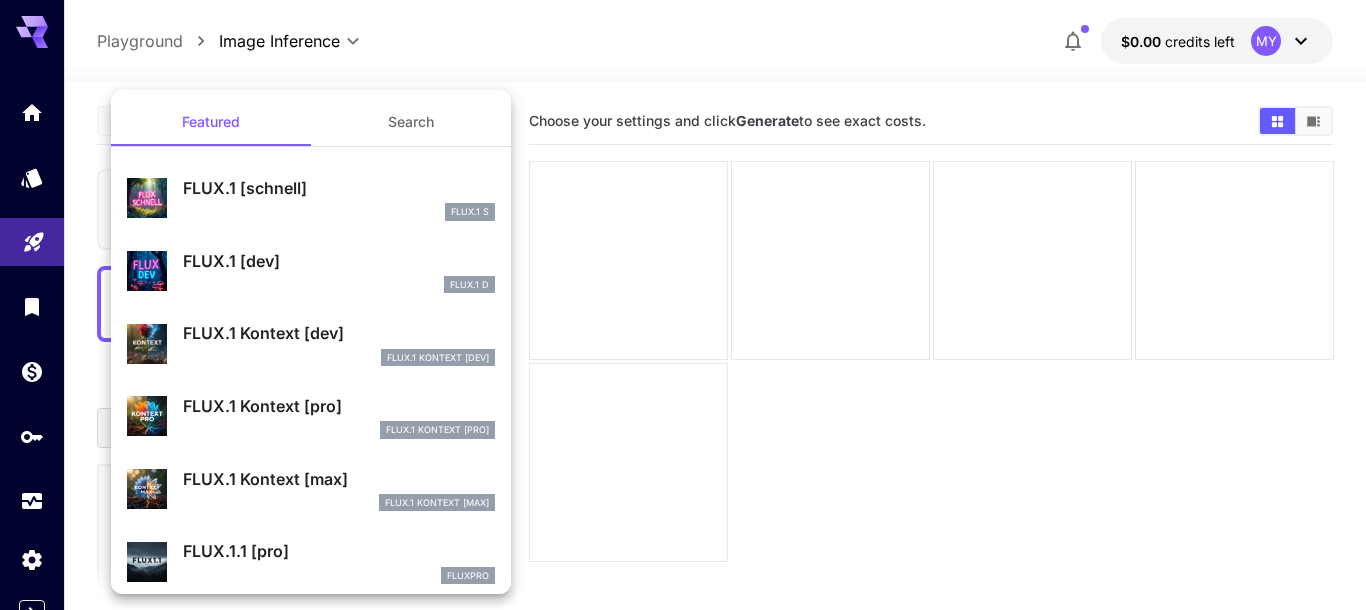 click on "FLUX.1 Kontext [dev]" at bounding box center (339, 333) 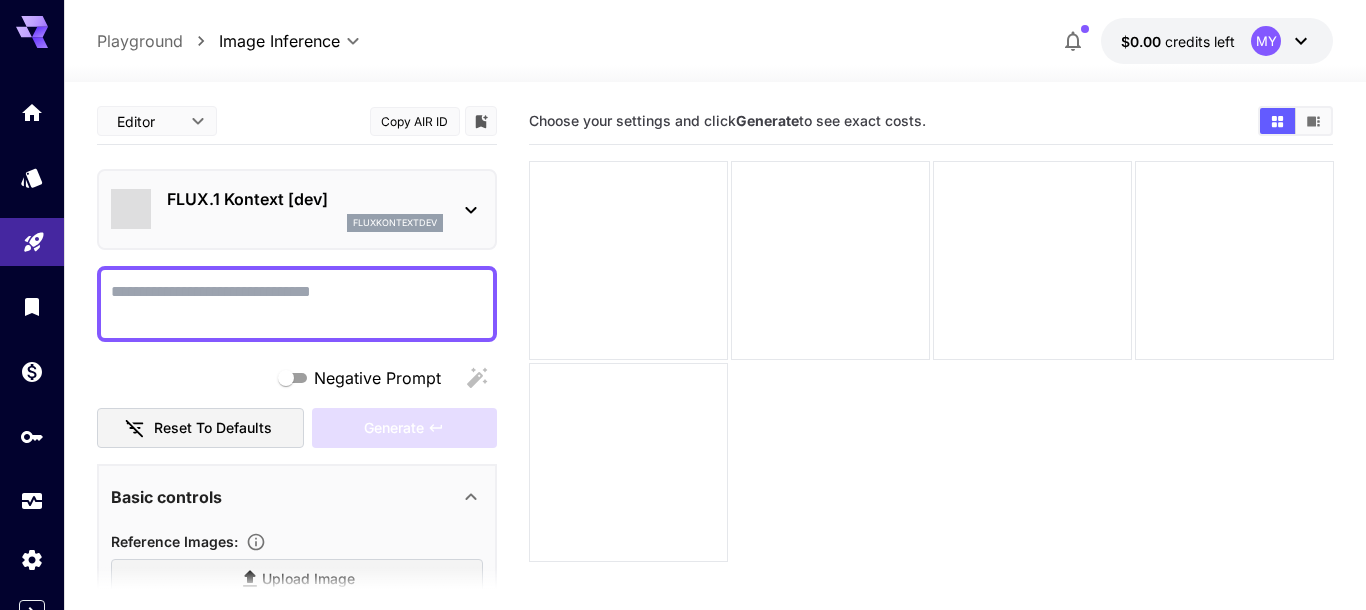 type on "*" 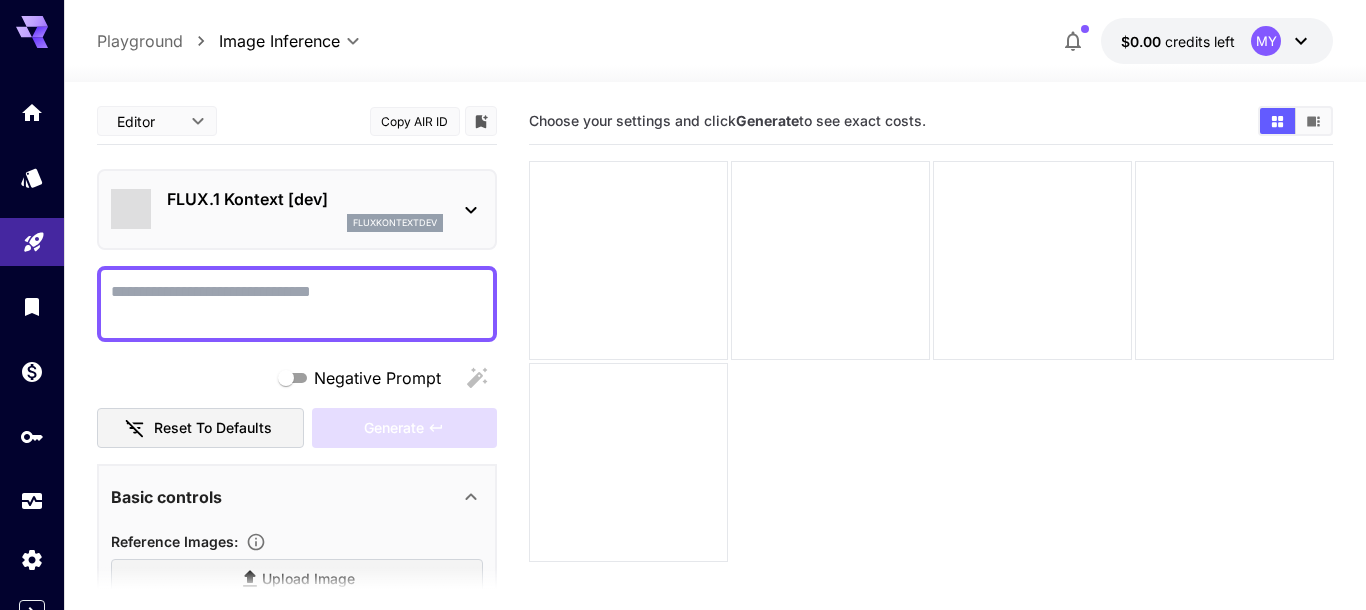 type on "**" 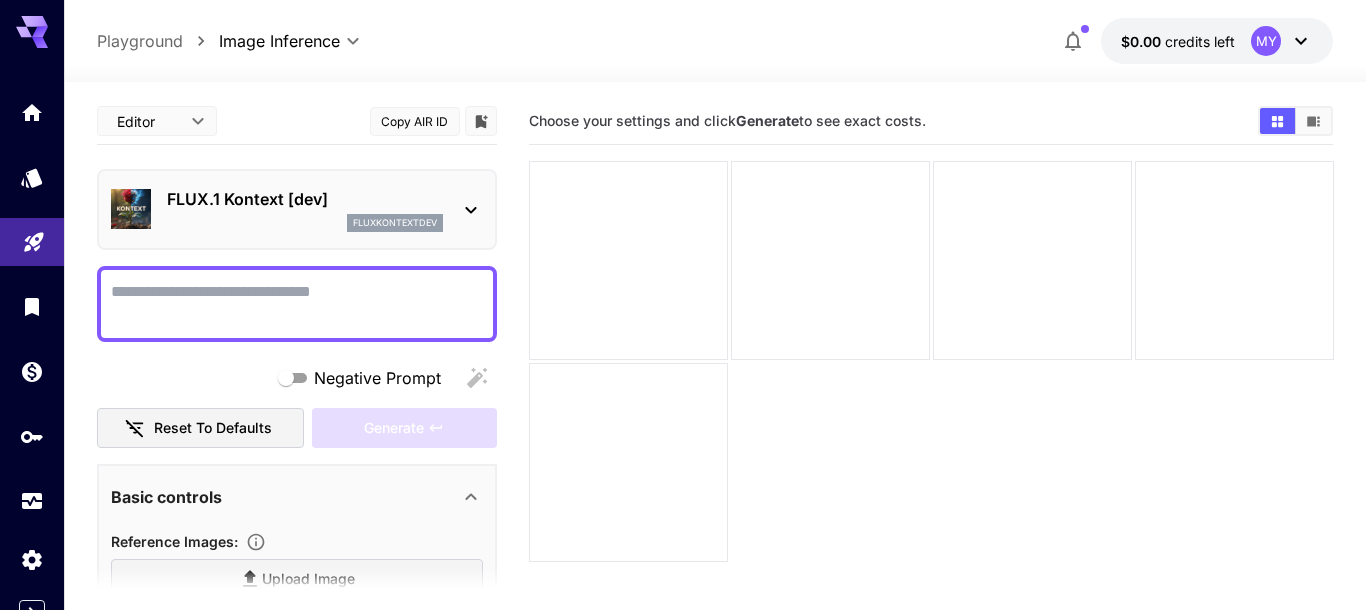 drag, startPoint x: 483, startPoint y: 234, endPoint x: 489, endPoint y: 370, distance: 136.1323 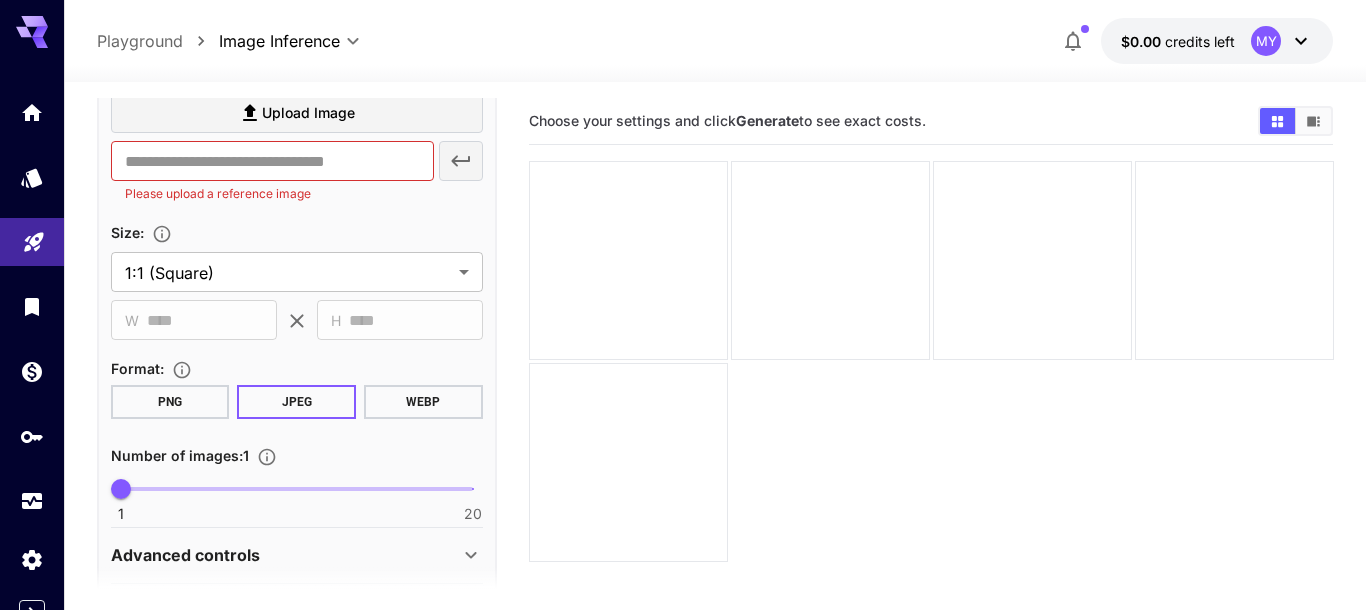 scroll, scrollTop: 647, scrollLeft: 0, axis: vertical 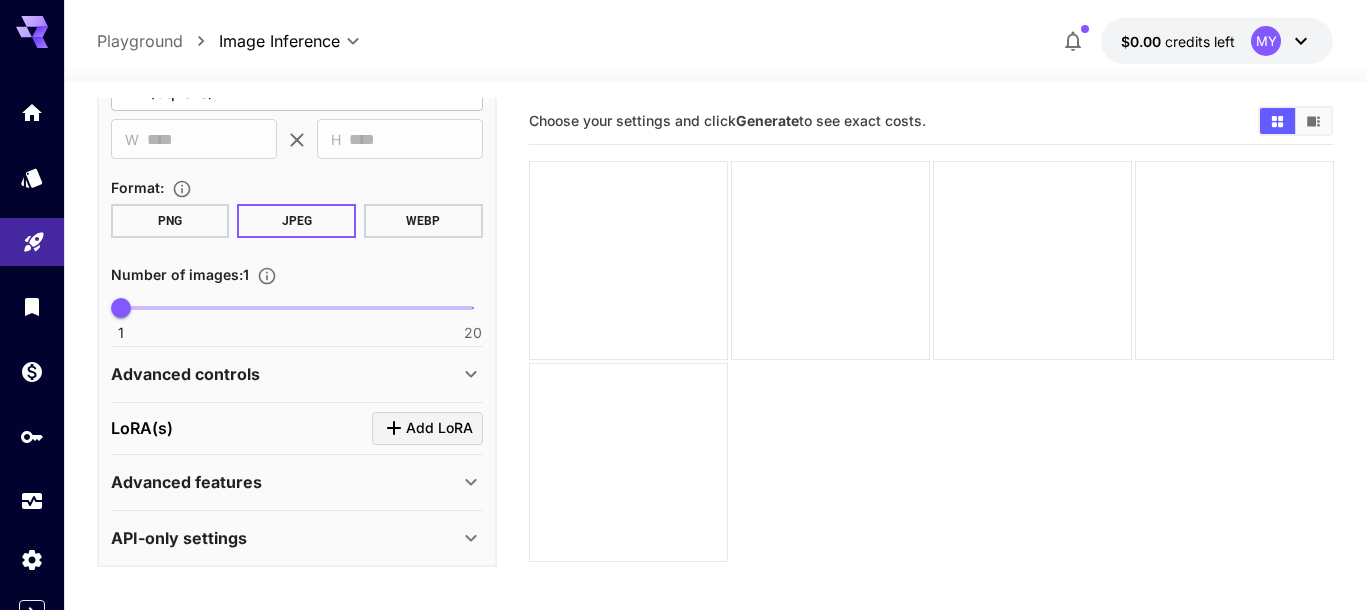 click at bounding box center (931, 361) 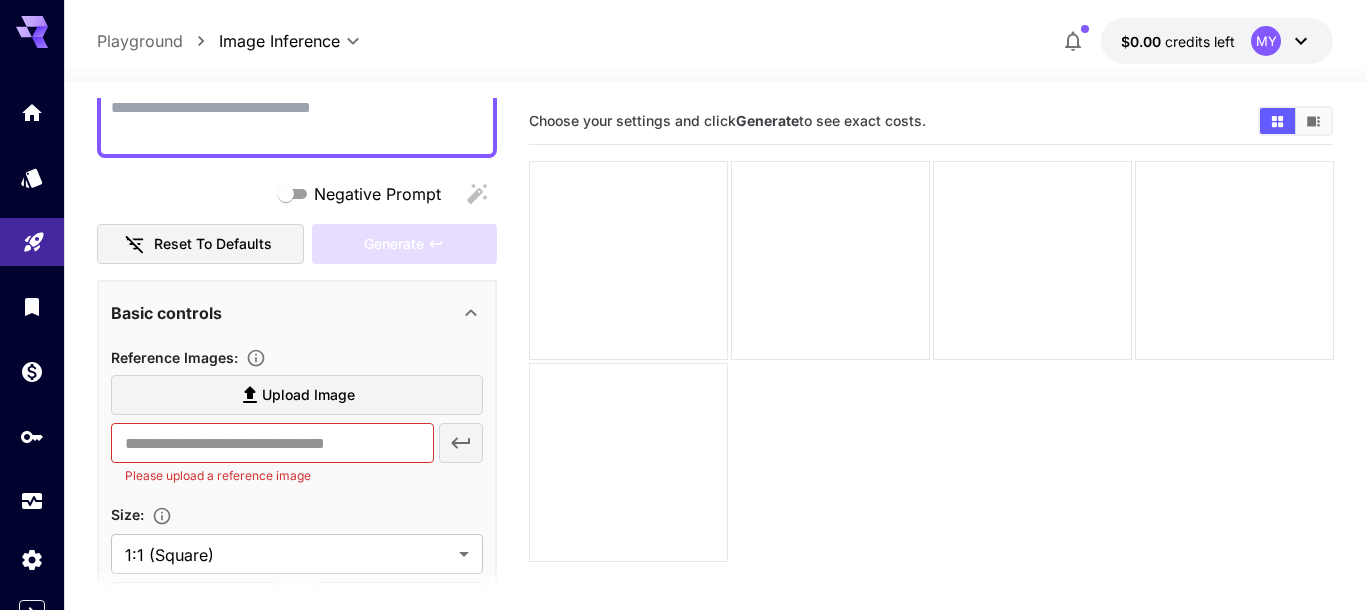 scroll, scrollTop: 0, scrollLeft: 0, axis: both 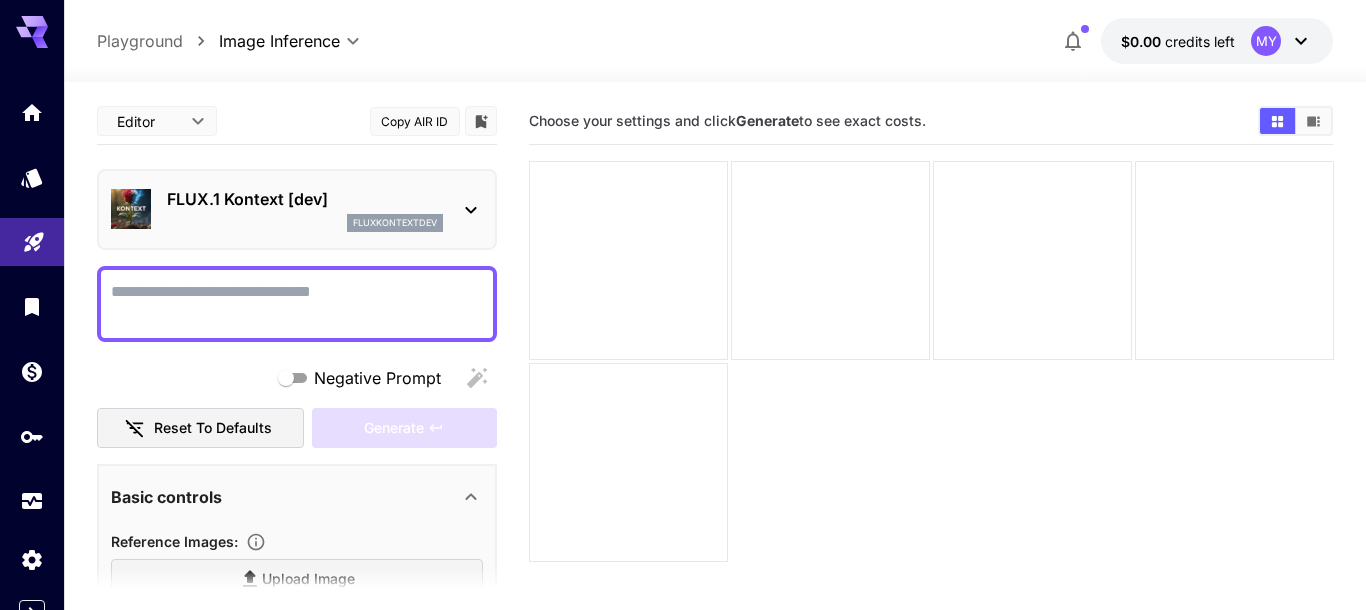 click on "fluxkontextdev" at bounding box center (395, 223) 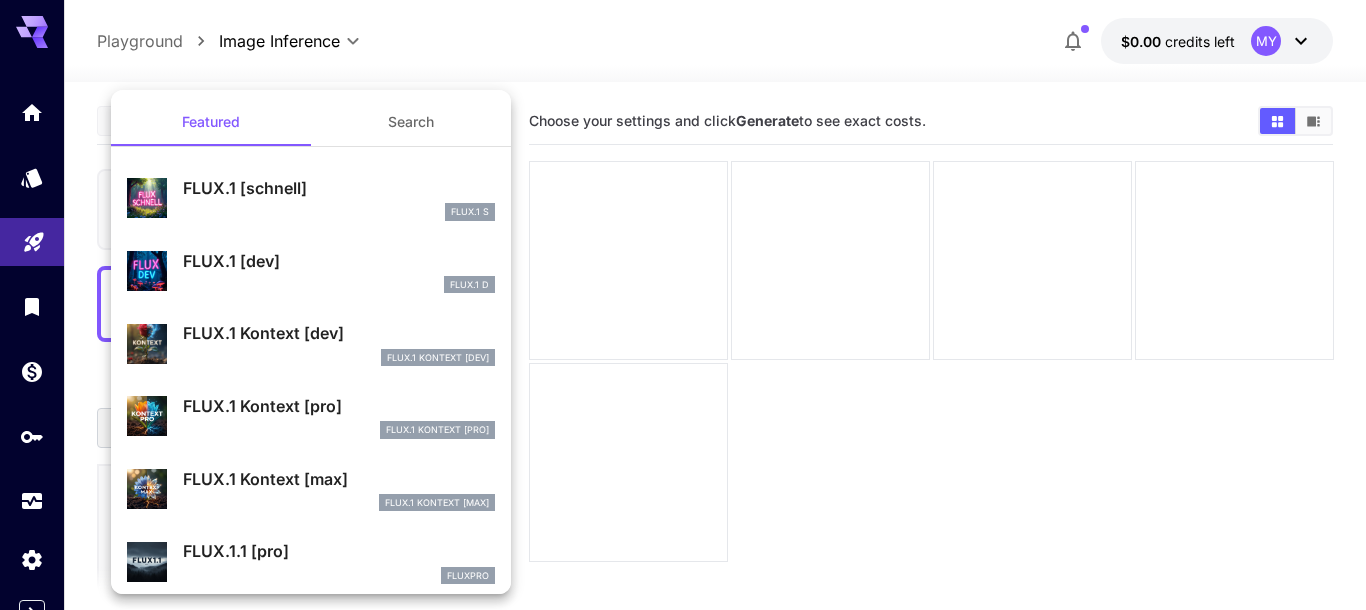 click on "FLUX.1 Kontext [dev]" at bounding box center (339, 333) 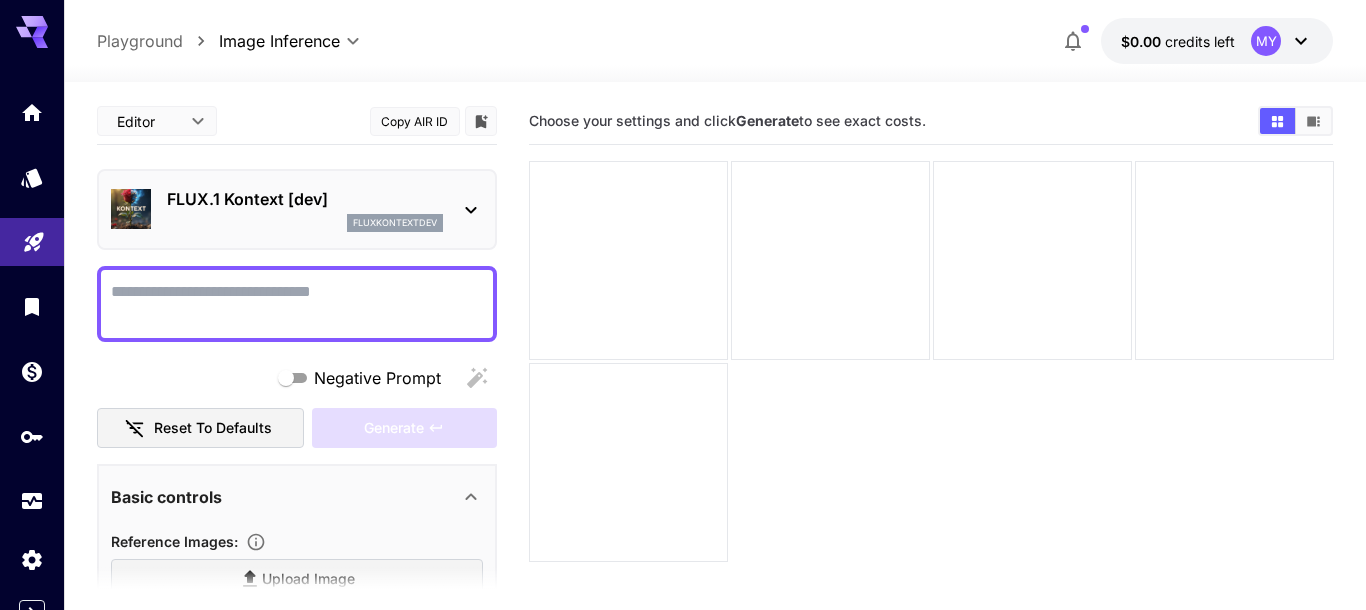 click on "FLUX.1 Kontext [dev] fluxkontextdev" at bounding box center [305, 209] 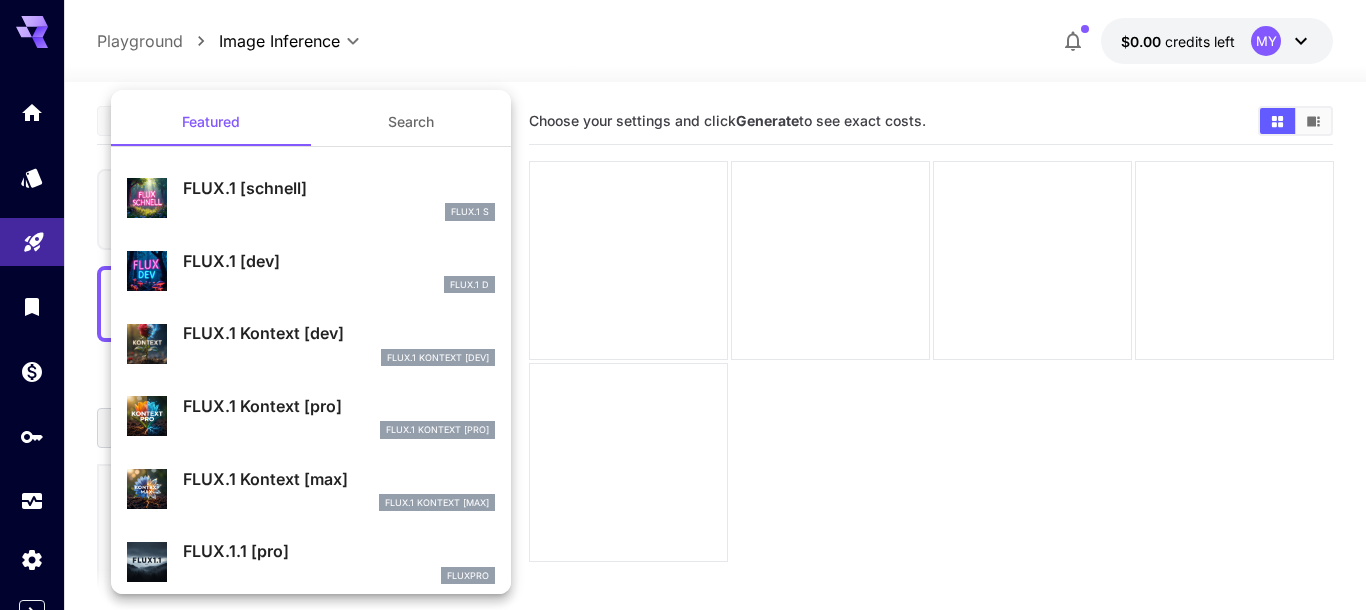 click on "FLUX.1 Kontext [pro]" at bounding box center [339, 406] 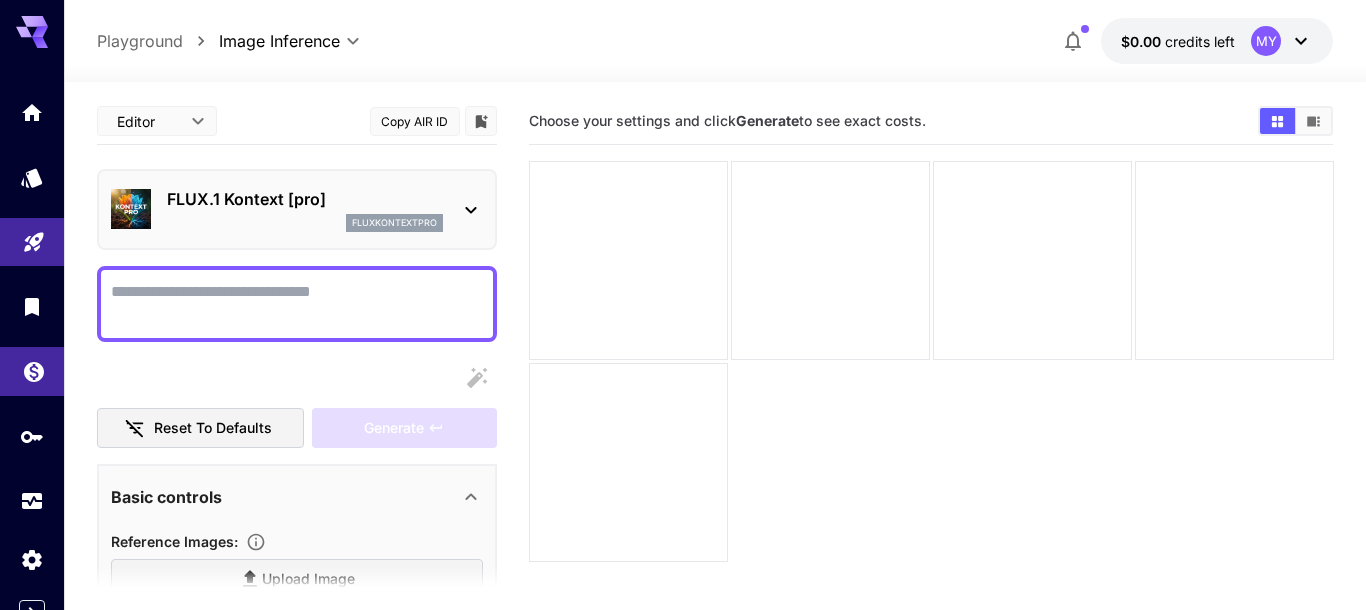 click 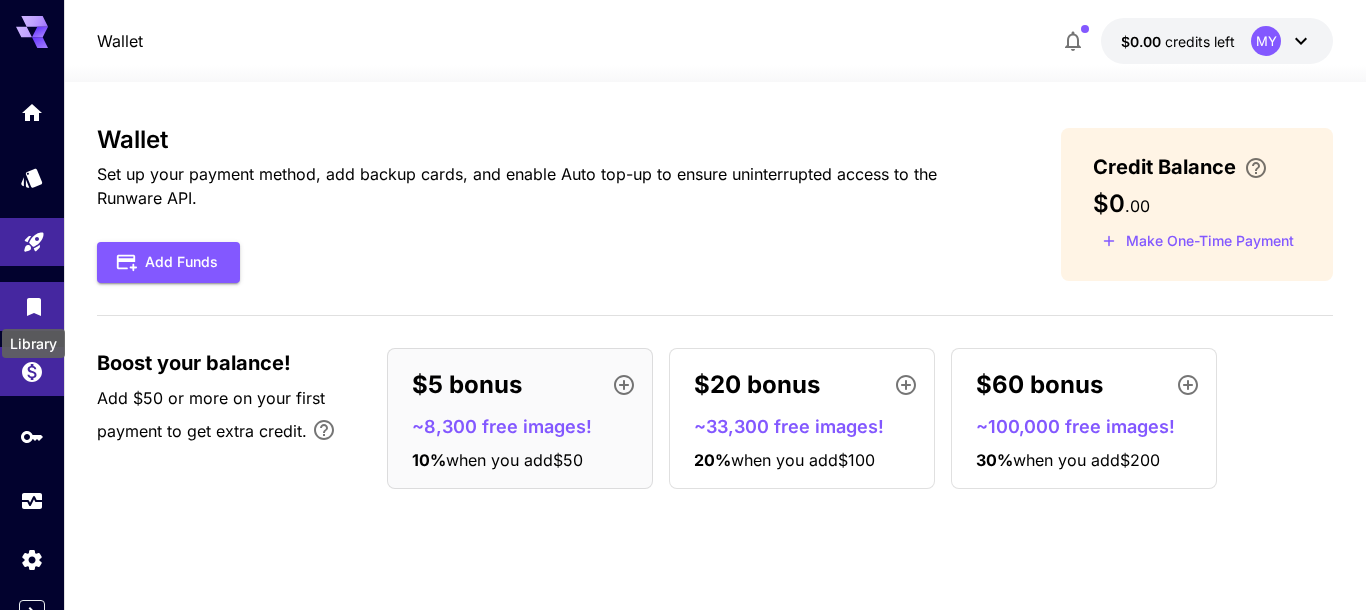 click 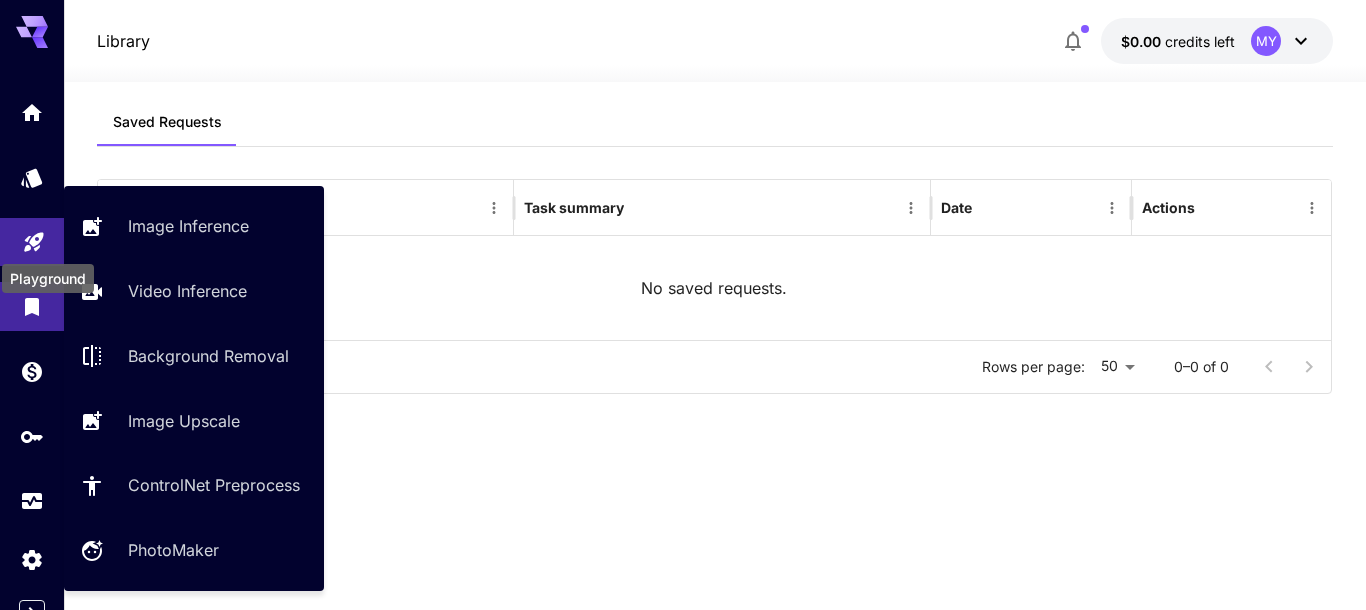 click 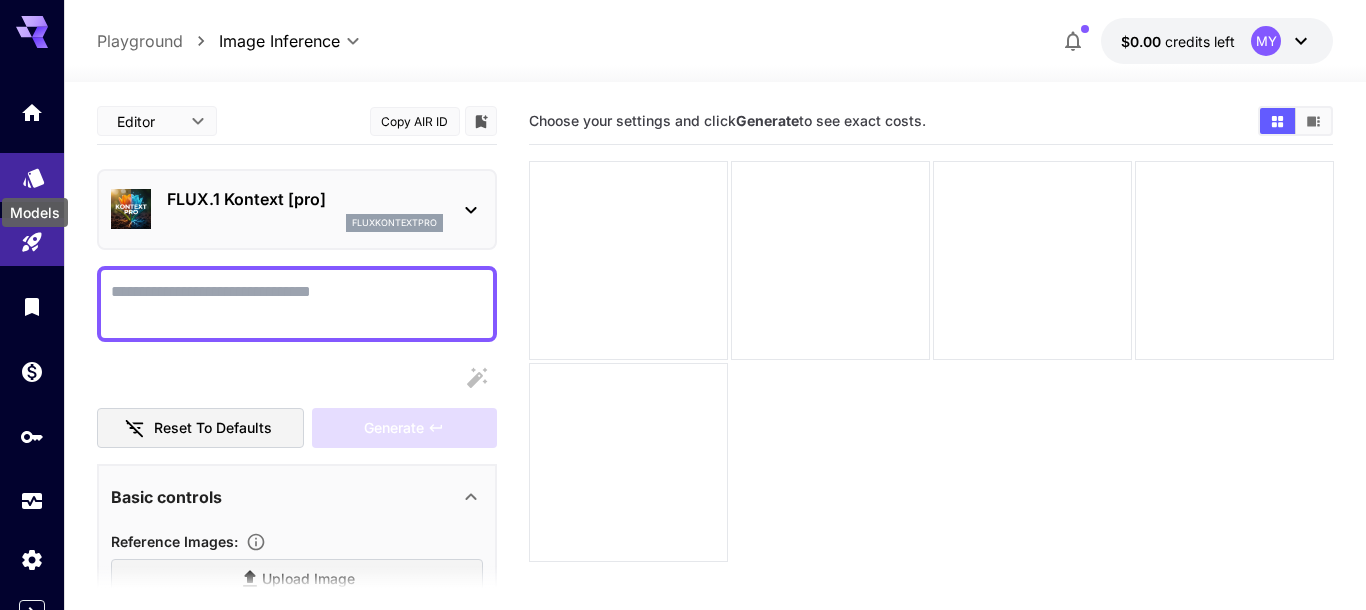 click 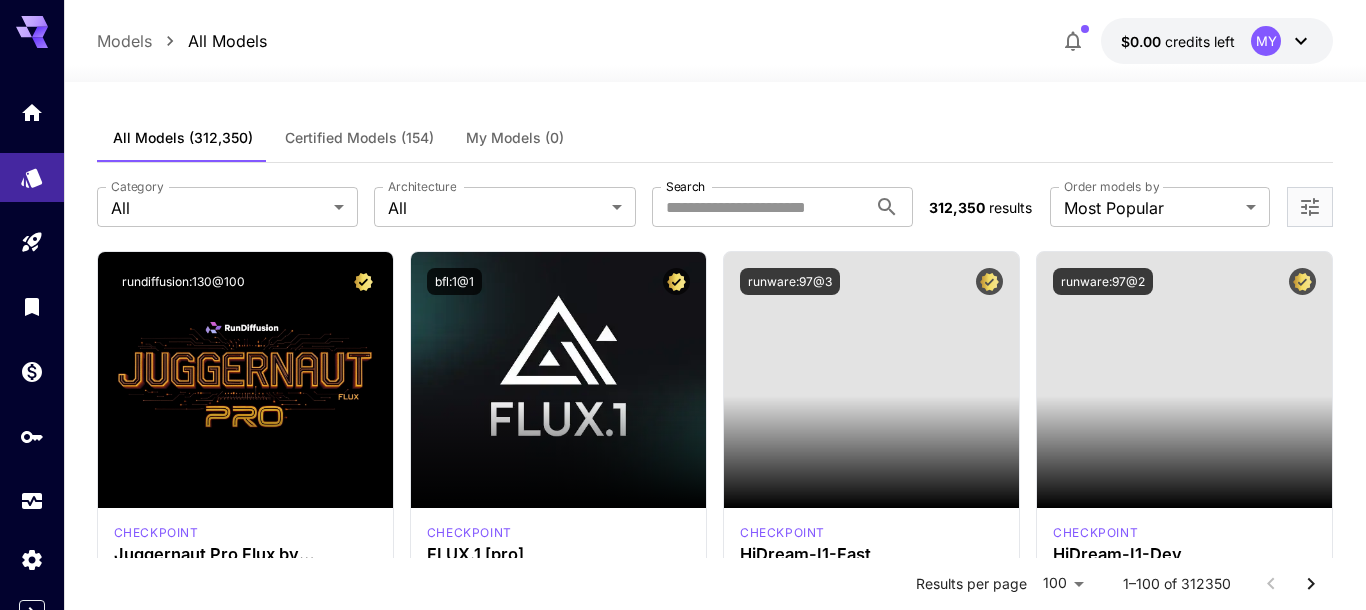click at bounding box center [32, 291] 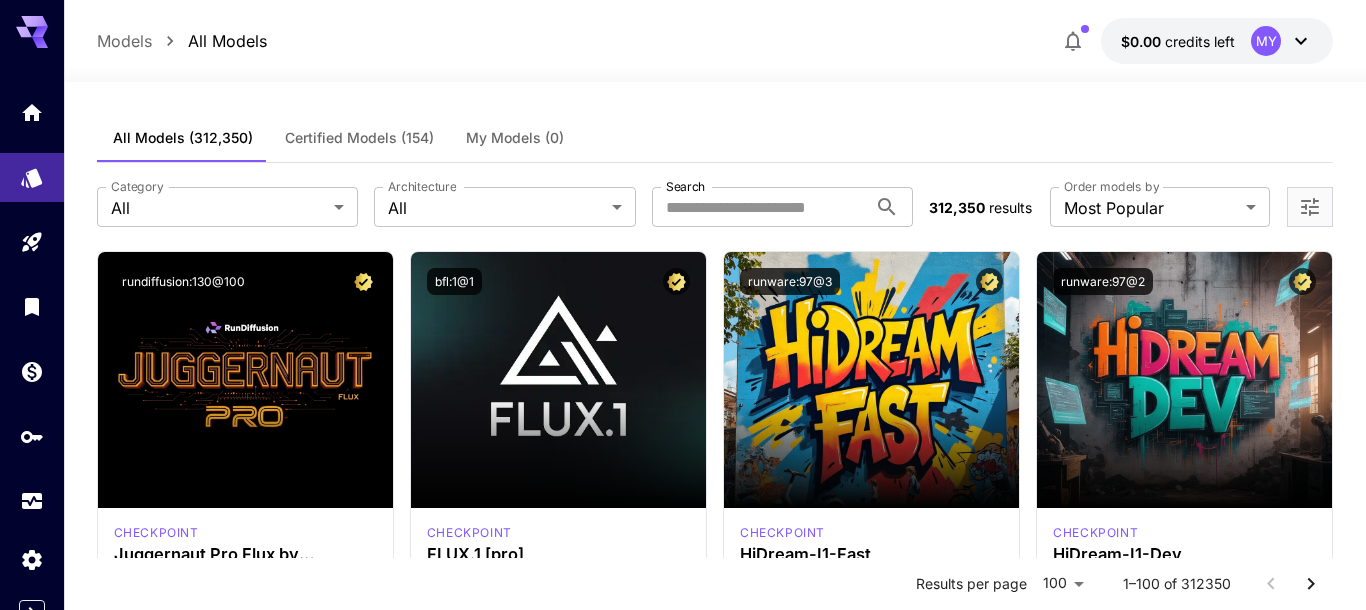 click on "MY" at bounding box center [1266, 41] 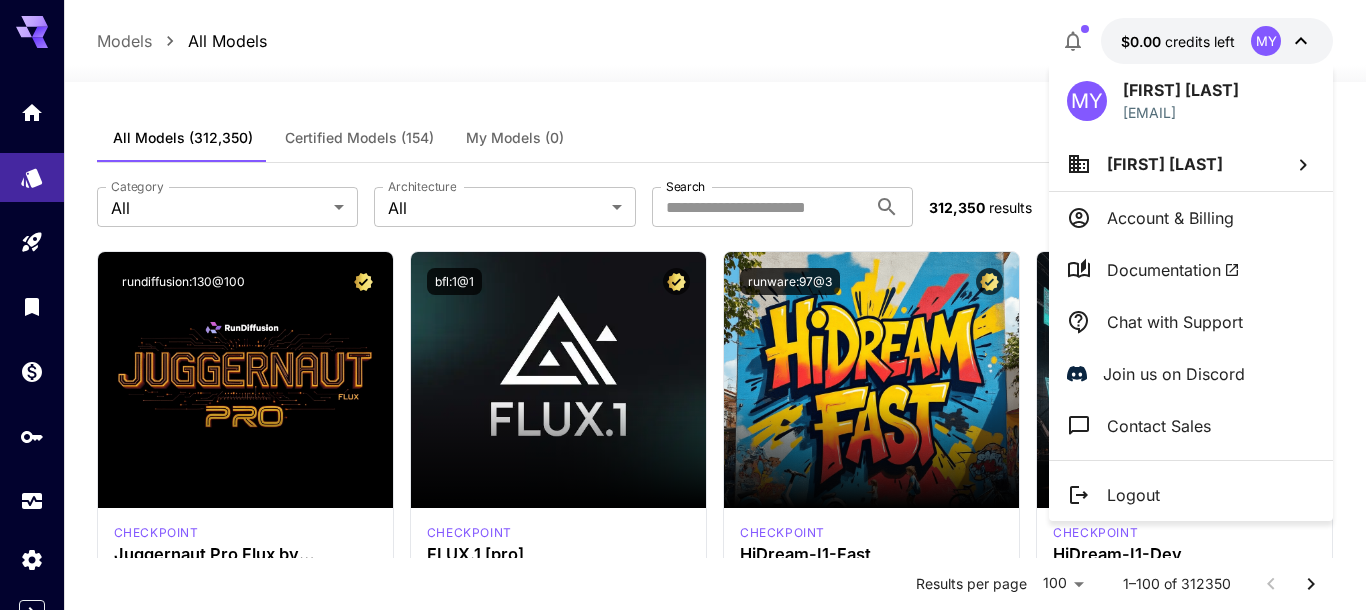 click at bounding box center (683, 305) 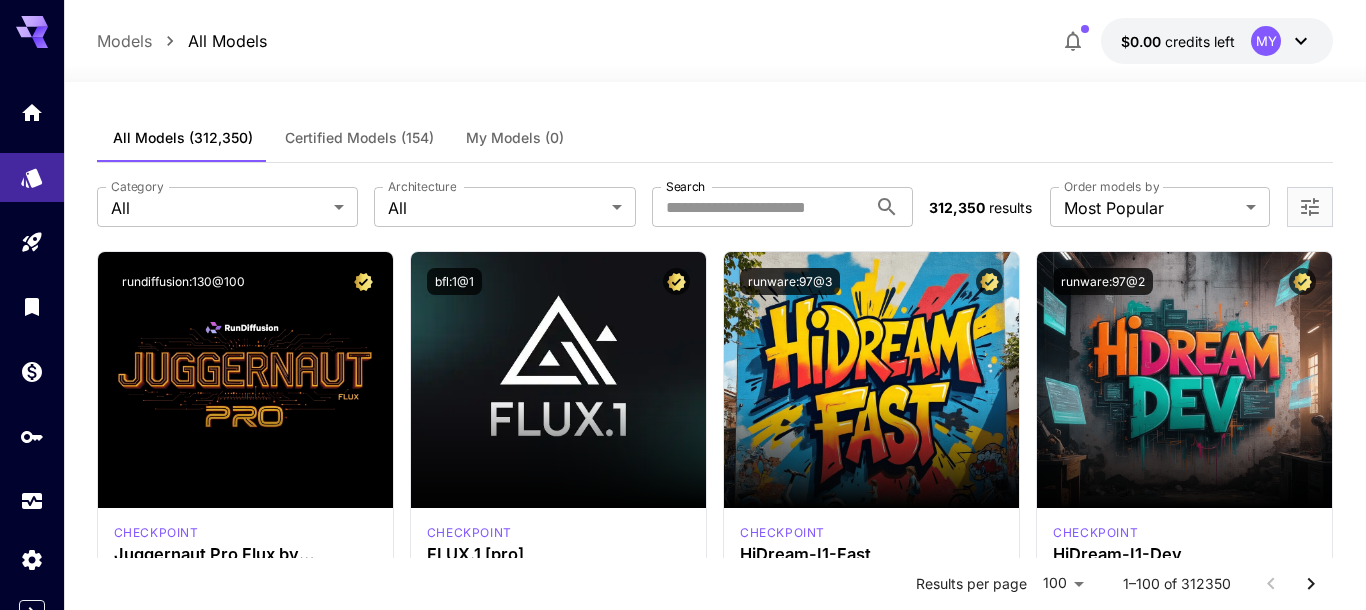 click on "MY" at bounding box center [1266, 41] 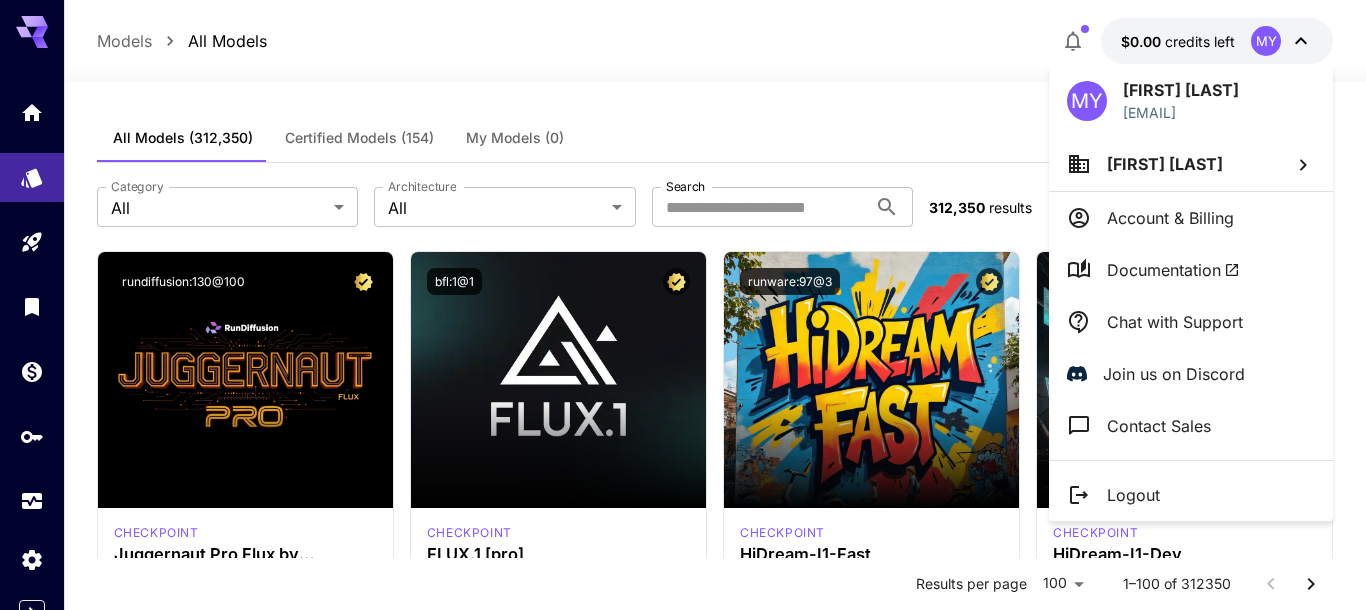 click on "Logout" at bounding box center [1133, 495] 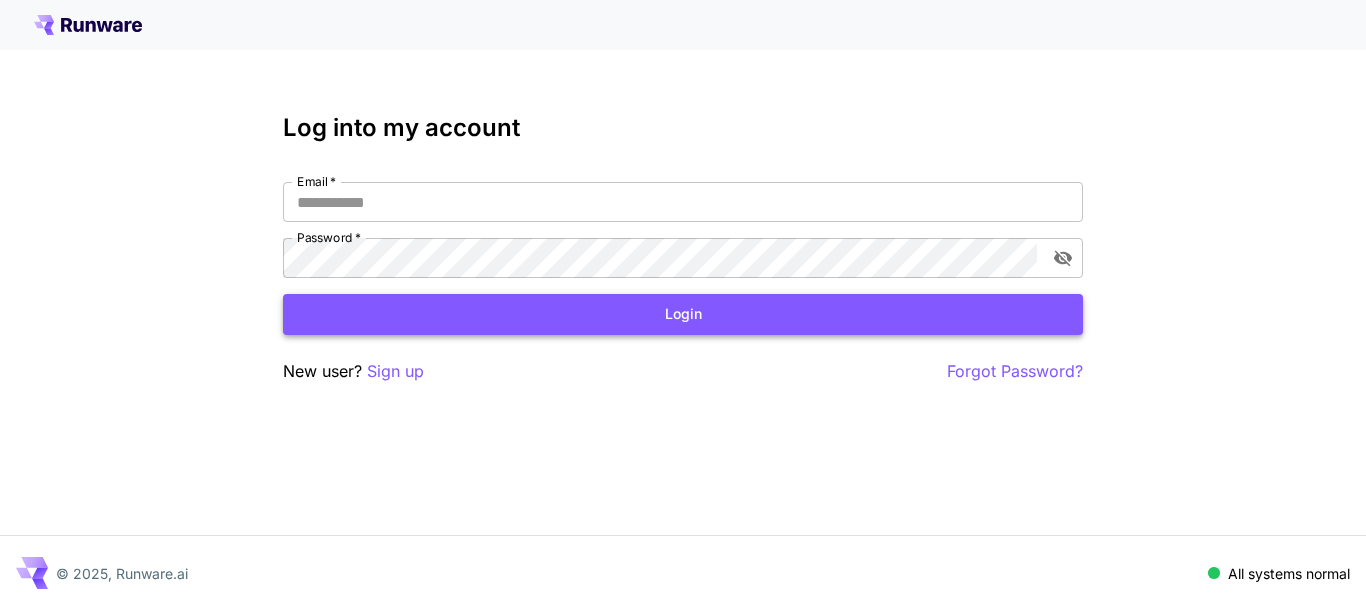 scroll, scrollTop: 0, scrollLeft: 0, axis: both 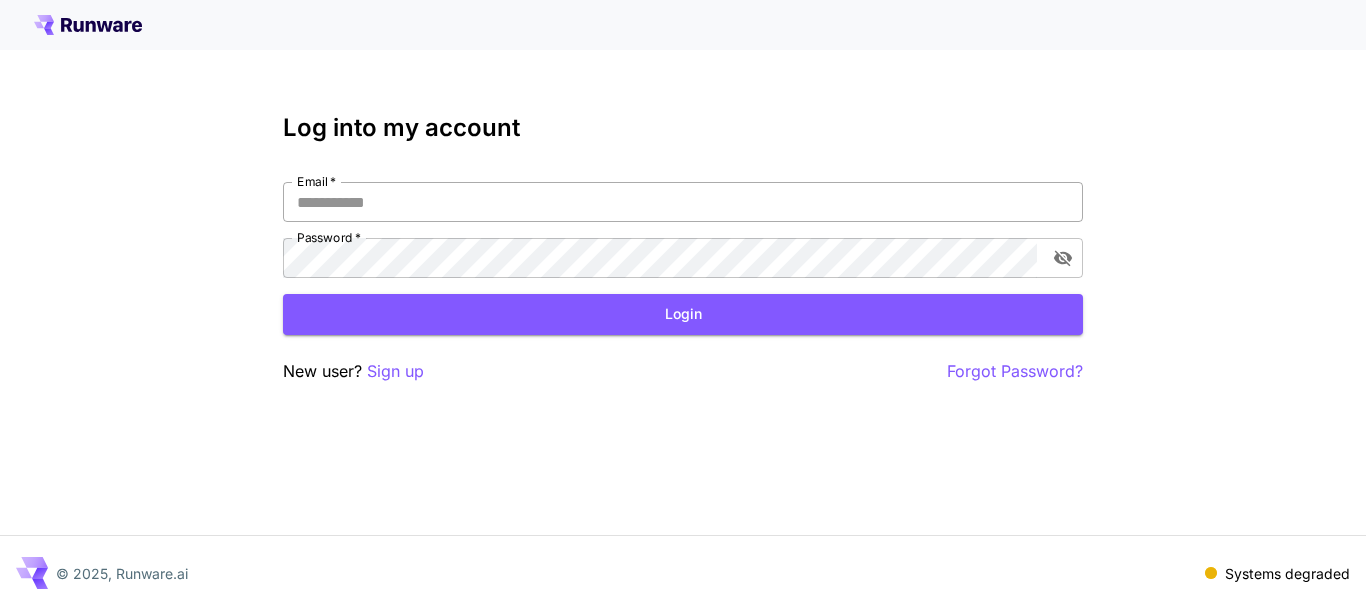 click on "Email   *" at bounding box center (683, 202) 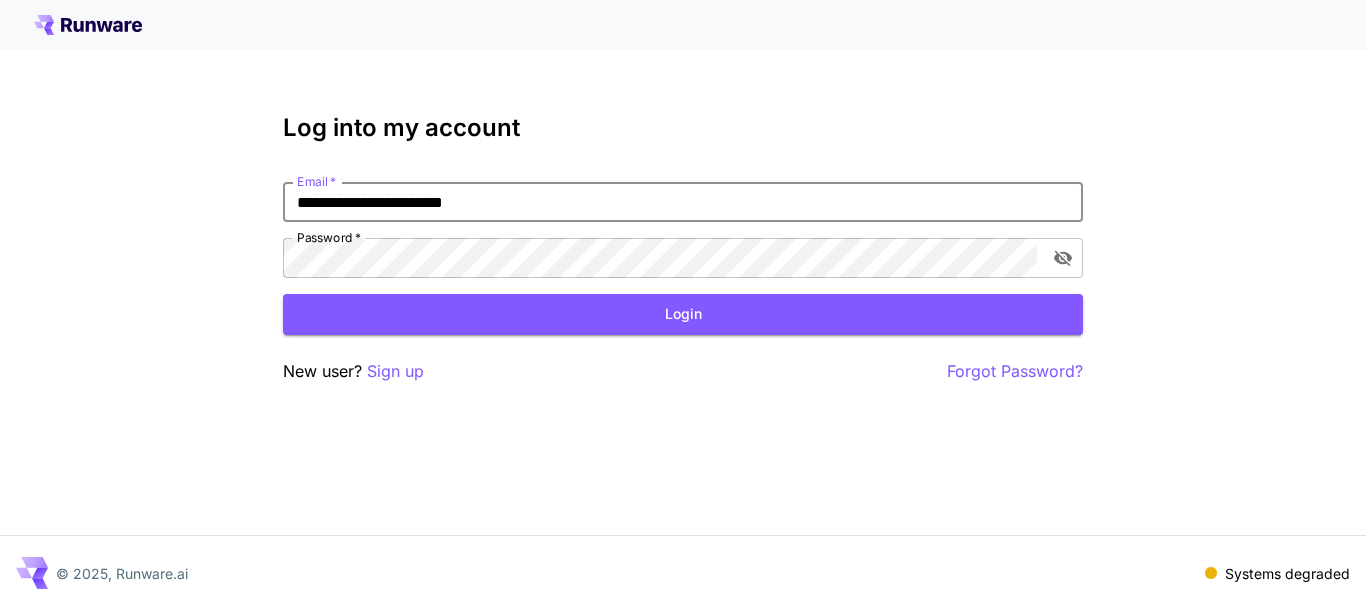 type on "**********" 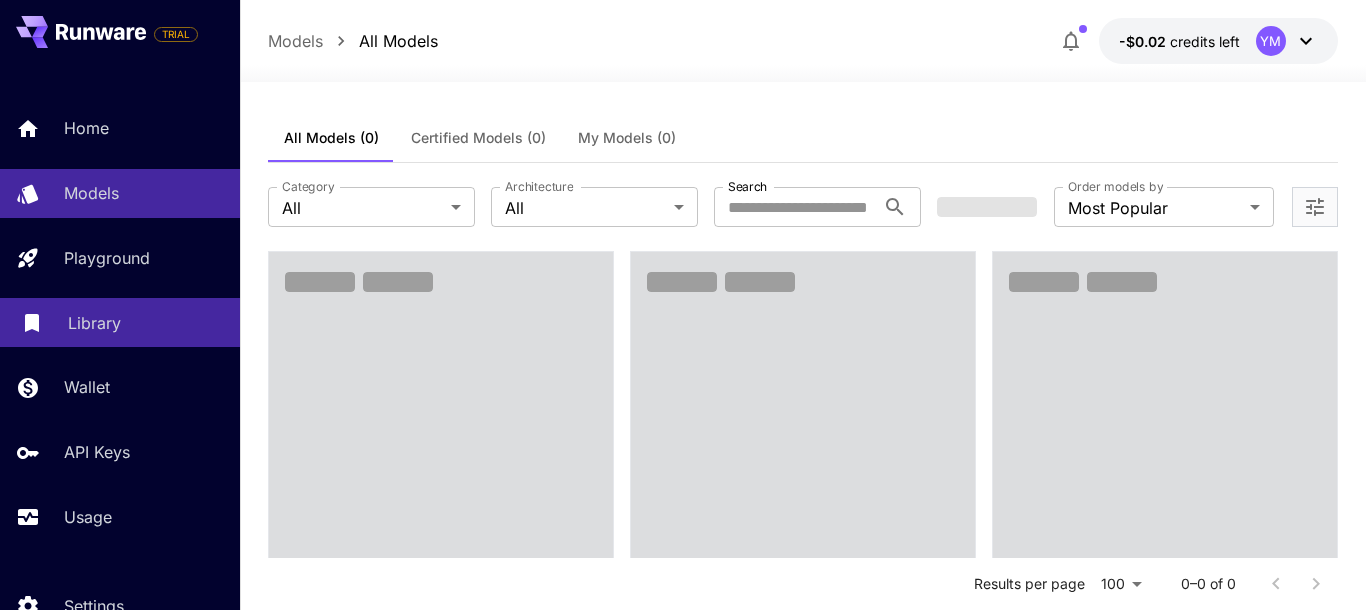 click on "Library" at bounding box center (146, 323) 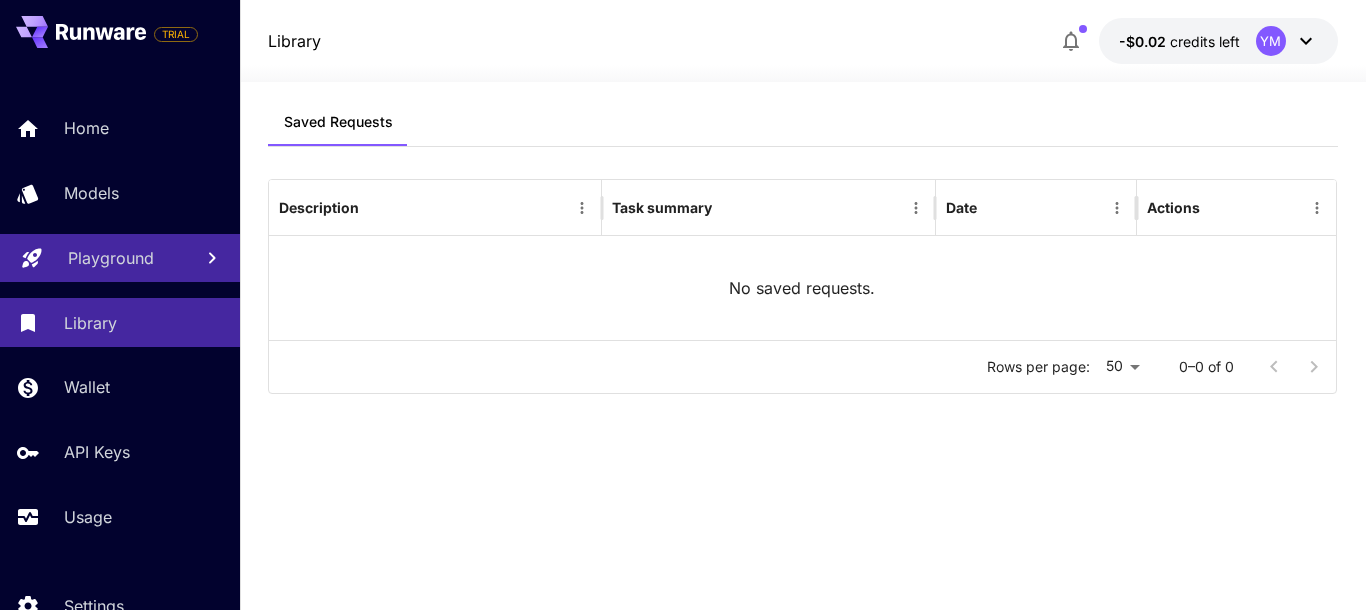 click on "Playground" at bounding box center [120, 258] 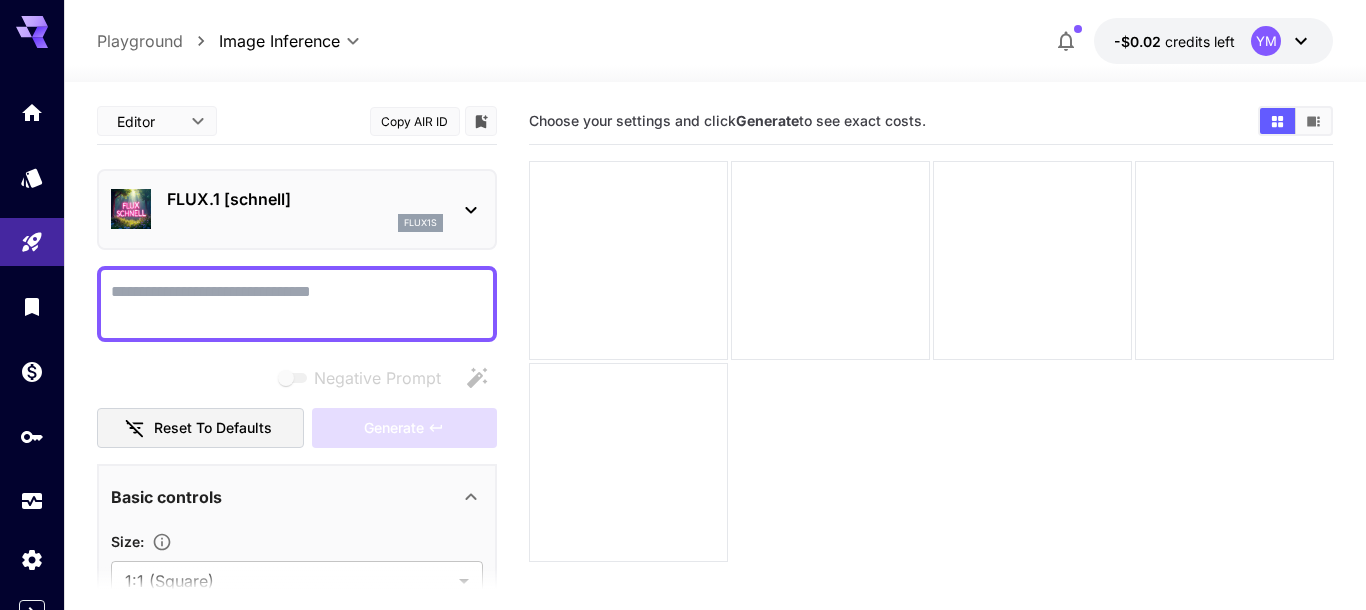 click on "flux1s" at bounding box center (305, 223) 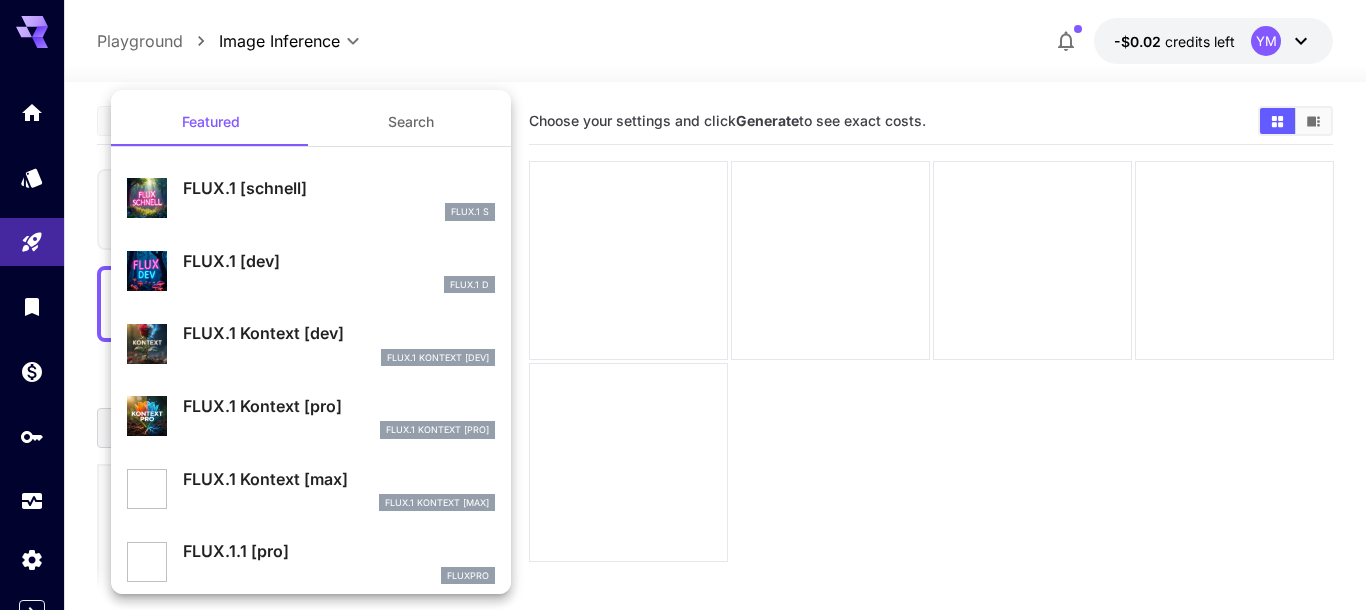 click on "FLUX.1 Kontext [dev]" at bounding box center (339, 333) 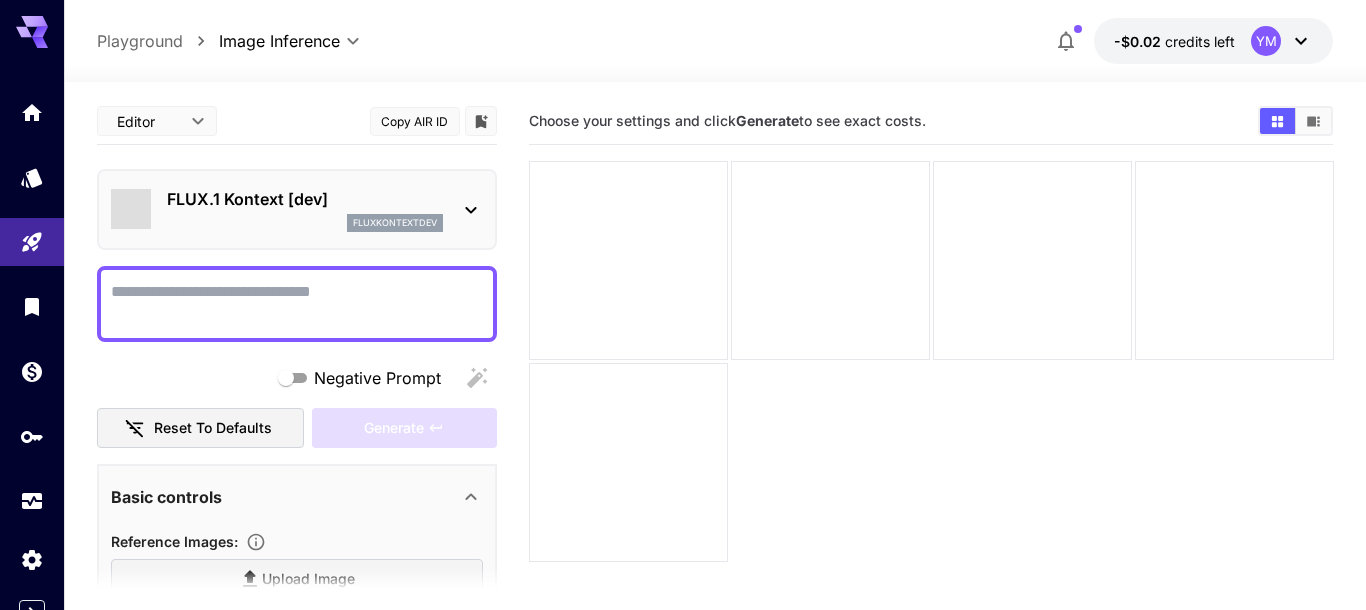type on "*" 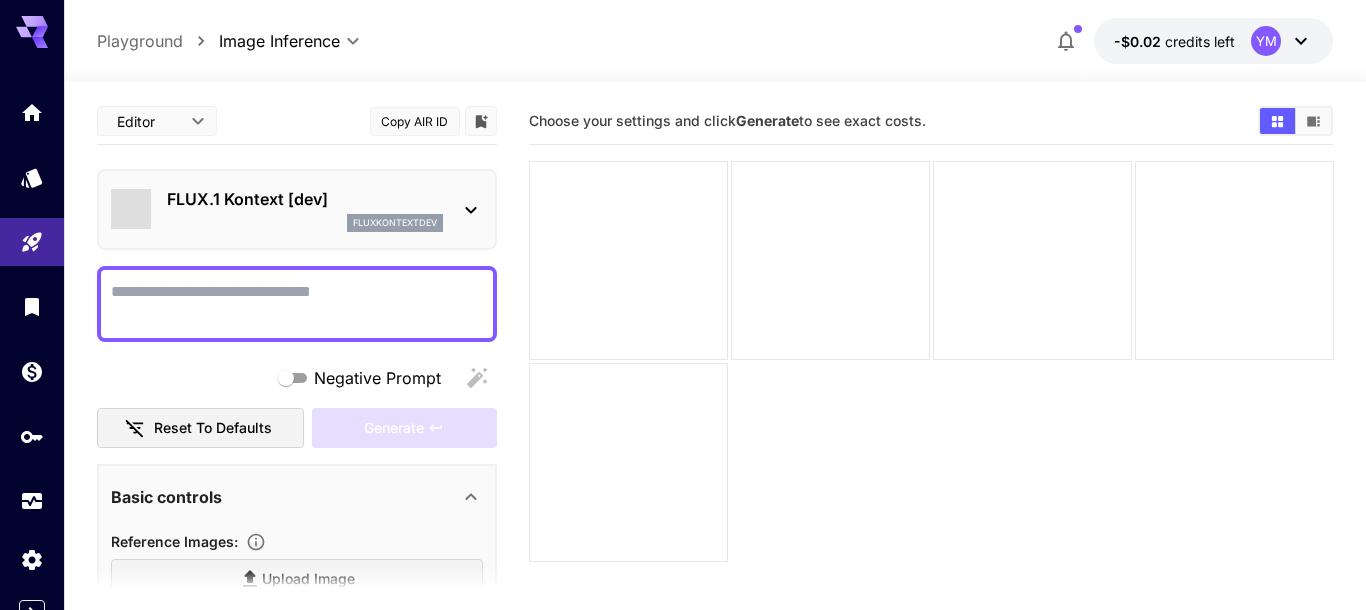 type on "**" 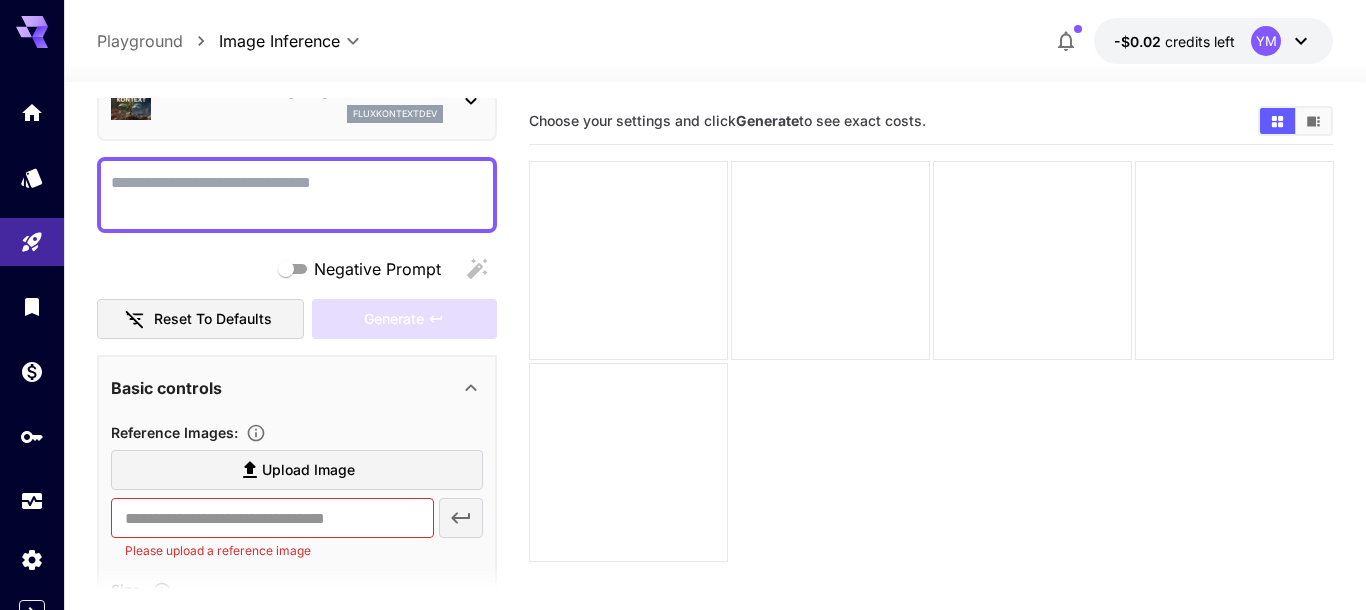 scroll, scrollTop: 0, scrollLeft: 0, axis: both 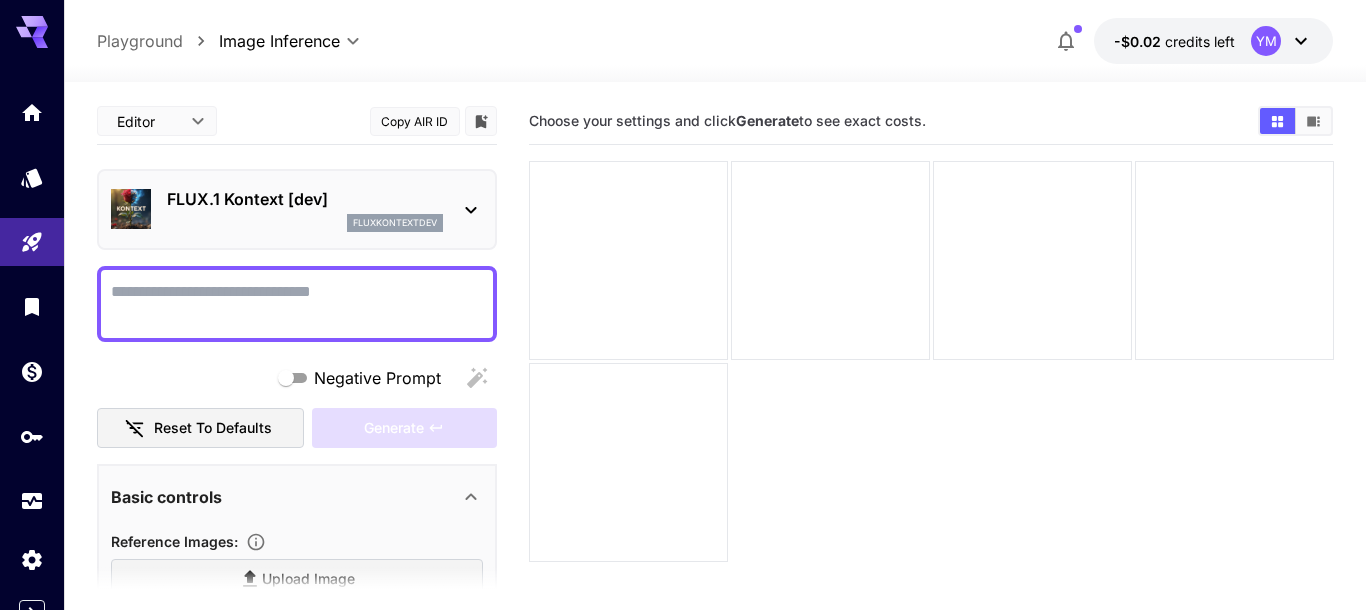 click on "FLUX.1 Kontext [dev] fluxkontextdev" at bounding box center [297, 209] 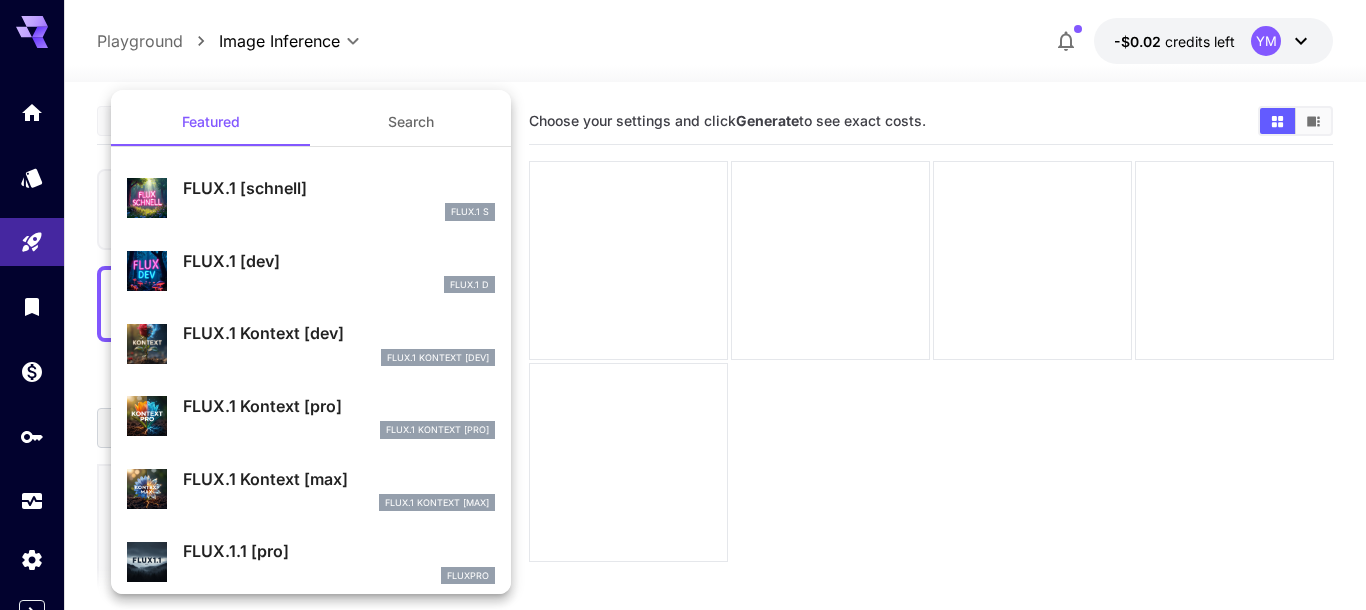click on "FLUX.1 Kontext [pro] FlUX.1 Kontext [pro]" at bounding box center [311, 416] 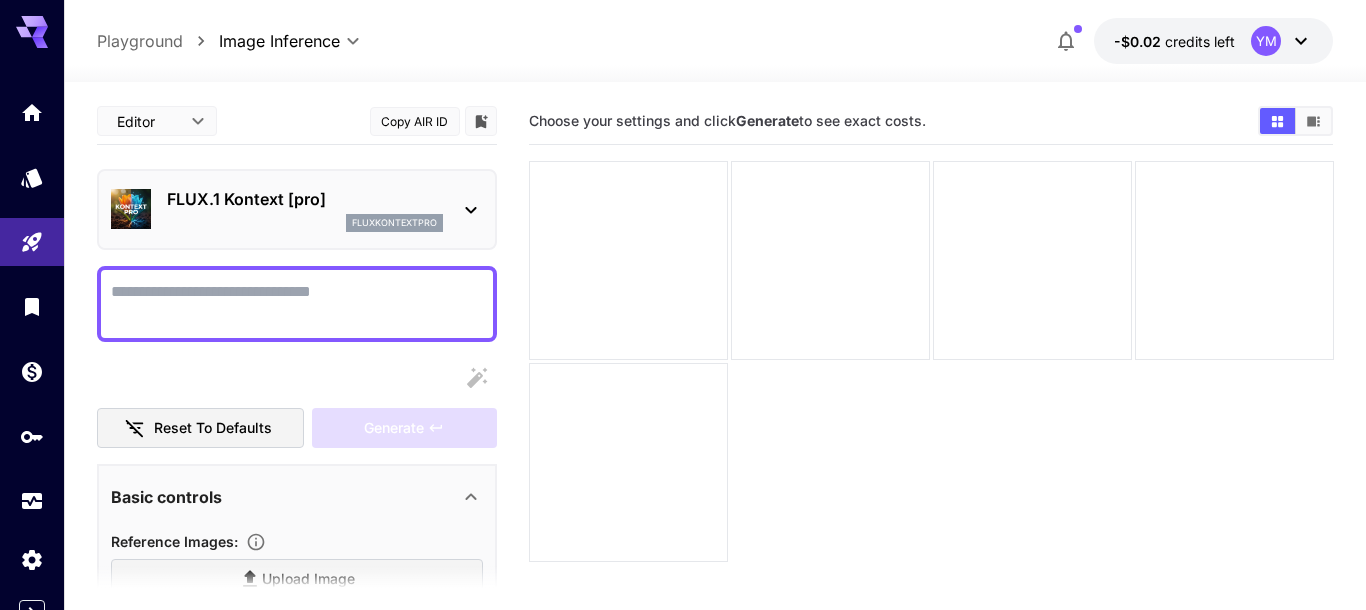 click on "Choose your settings and click  Generate  to see exact costs." at bounding box center [931, 403] 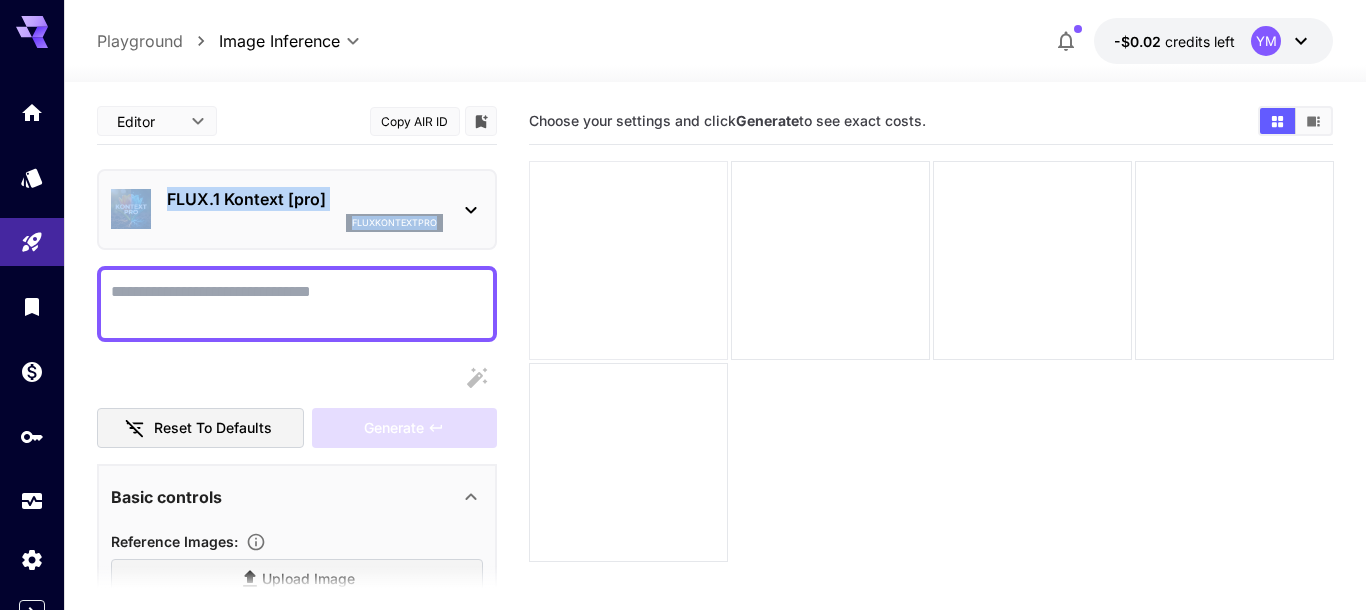click at bounding box center (628, 260) 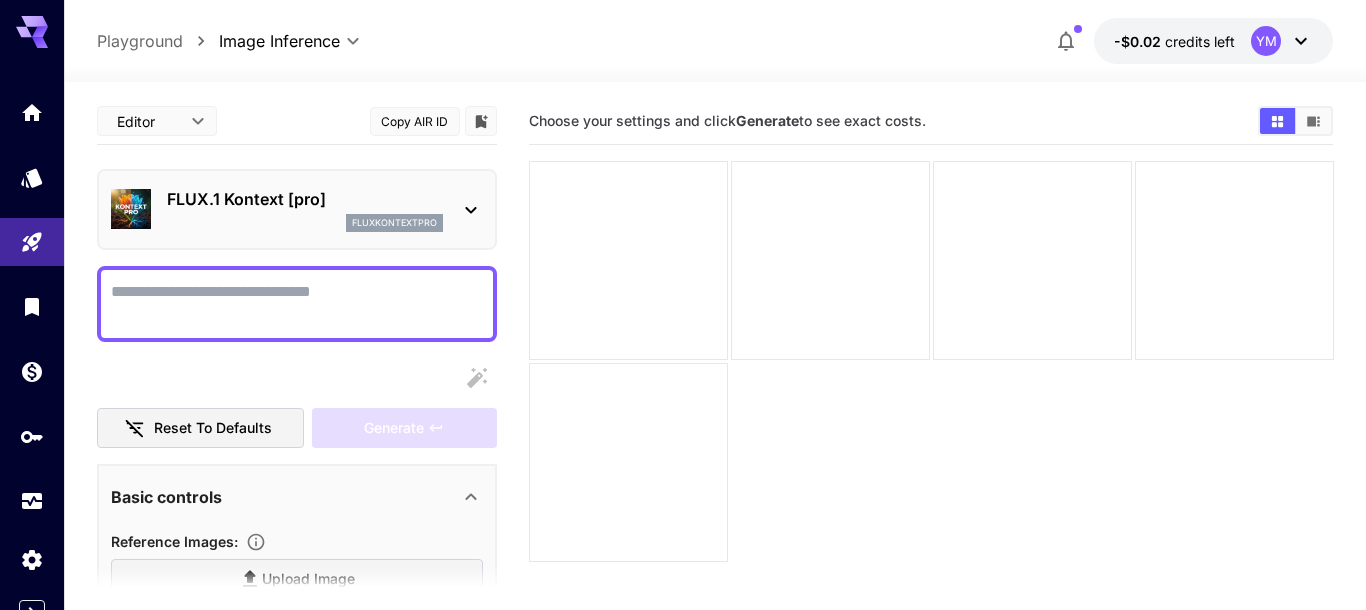 click on "YM" at bounding box center [1282, 41] 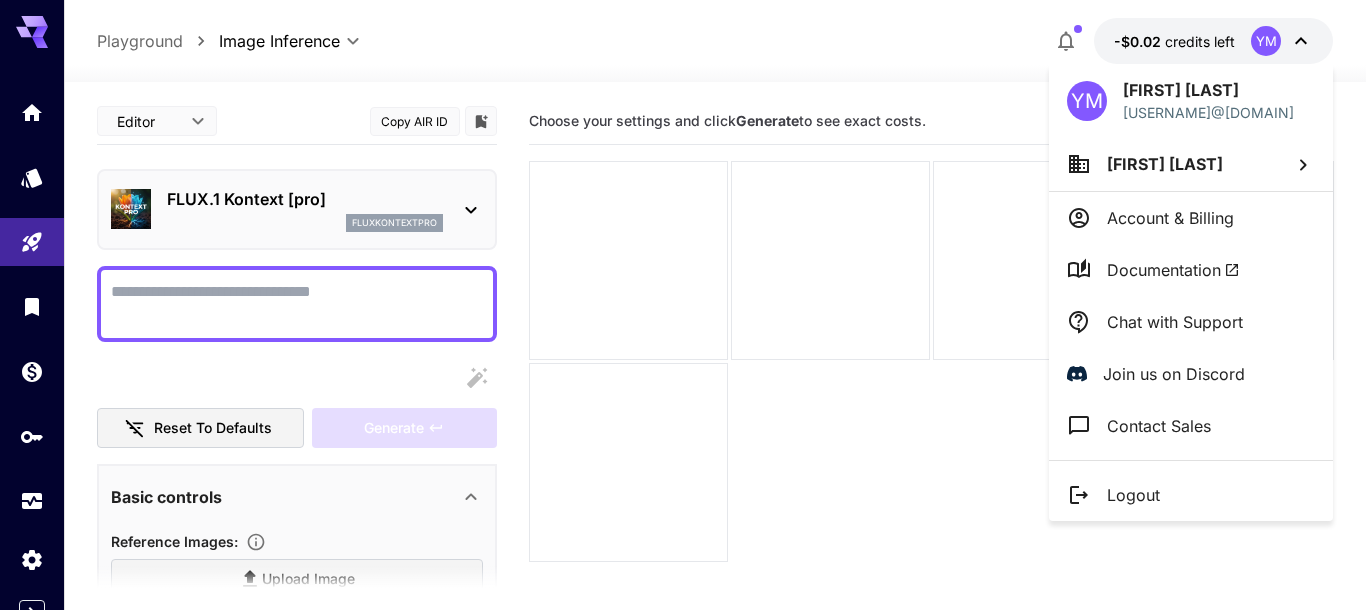 click 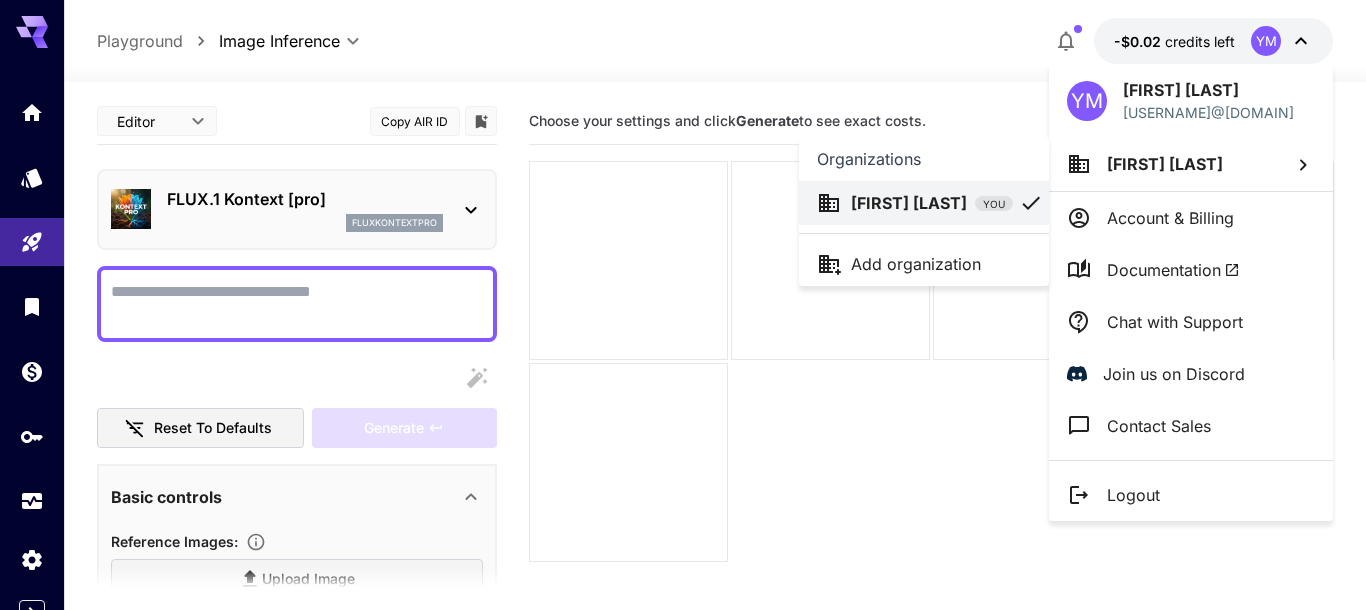 click at bounding box center [683, 305] 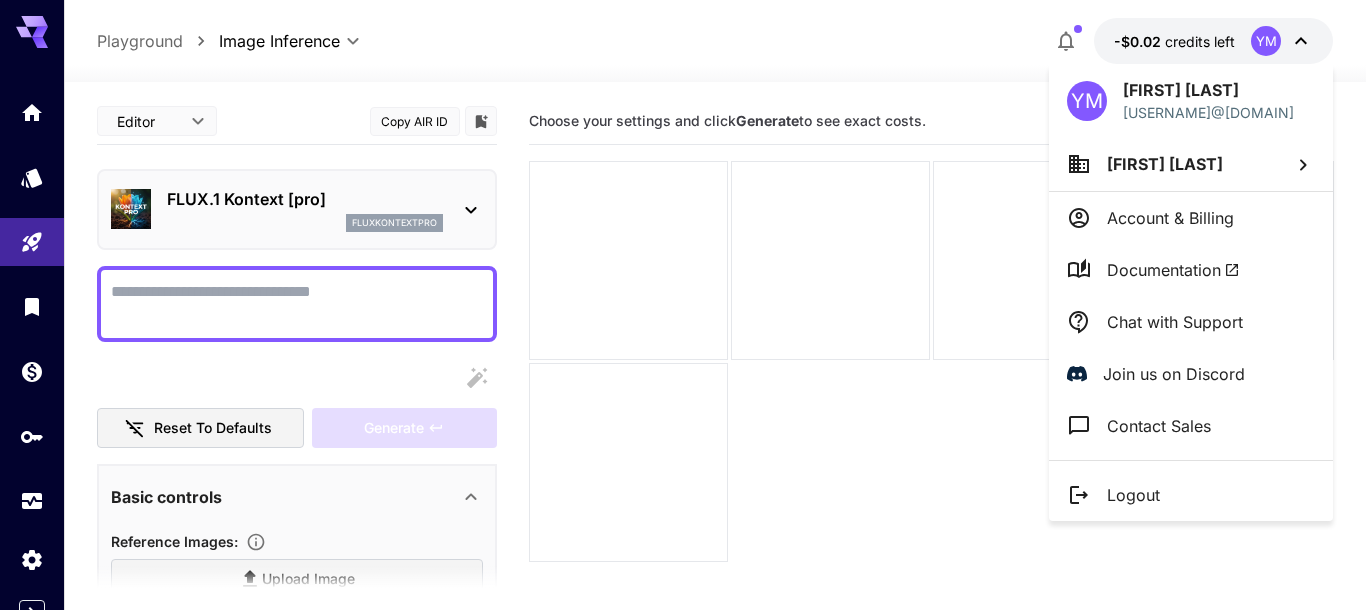 click at bounding box center (683, 305) 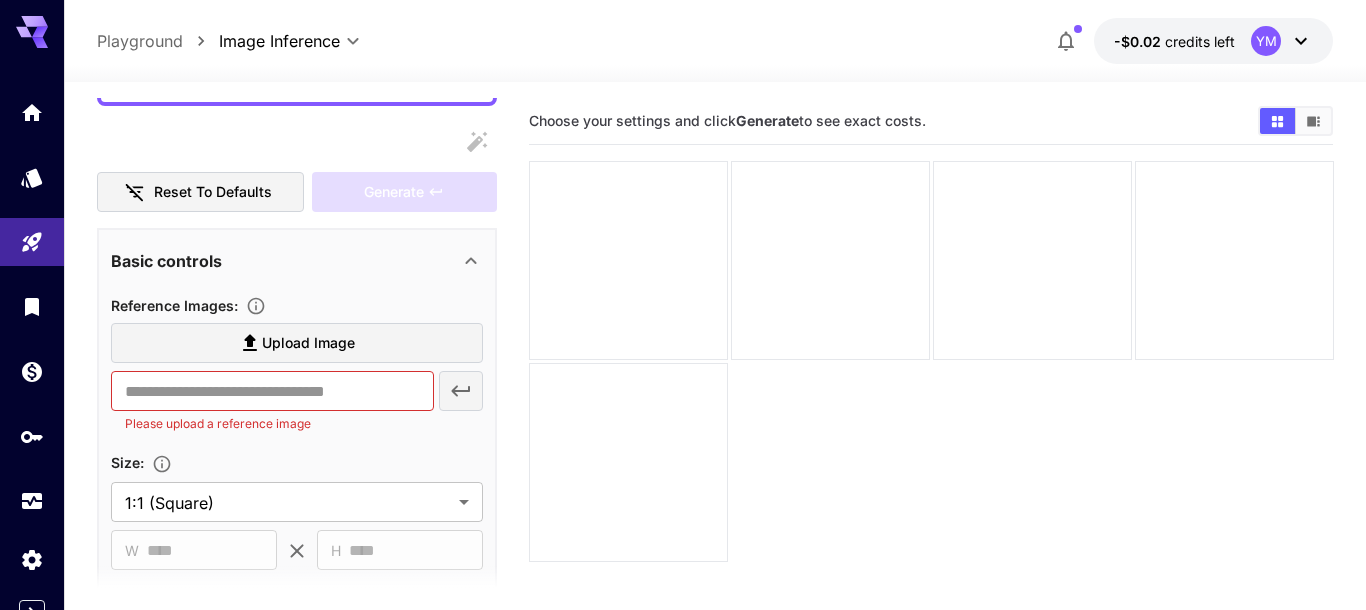 scroll, scrollTop: 594, scrollLeft: 0, axis: vertical 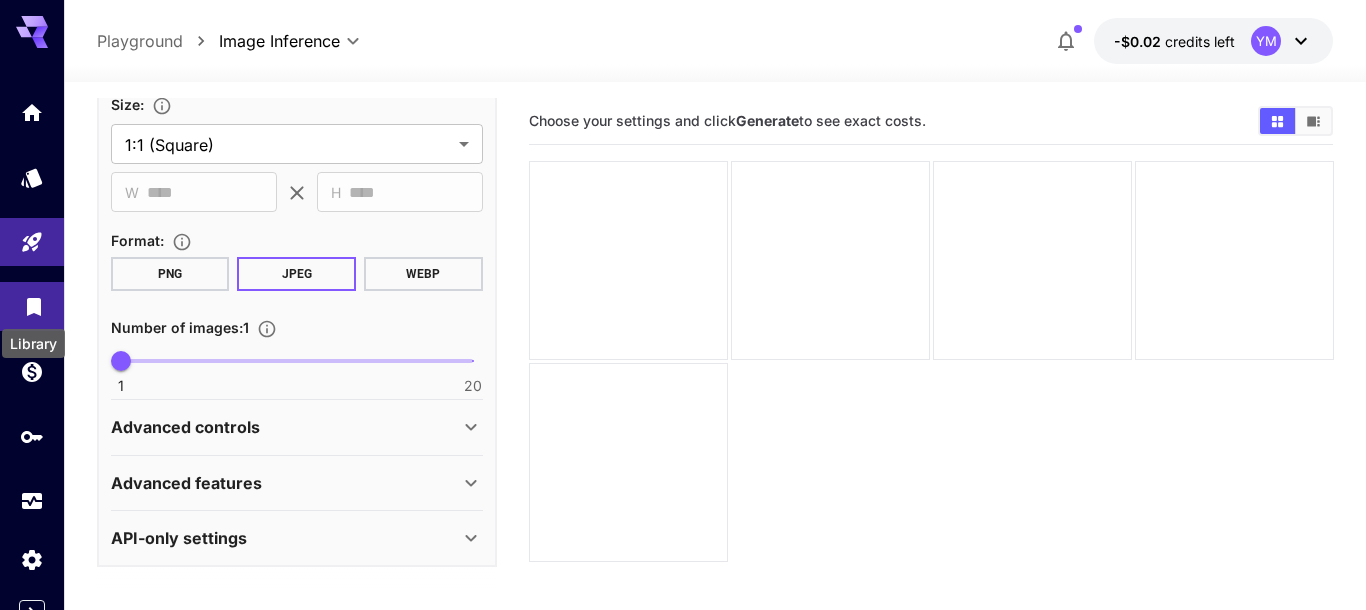 click 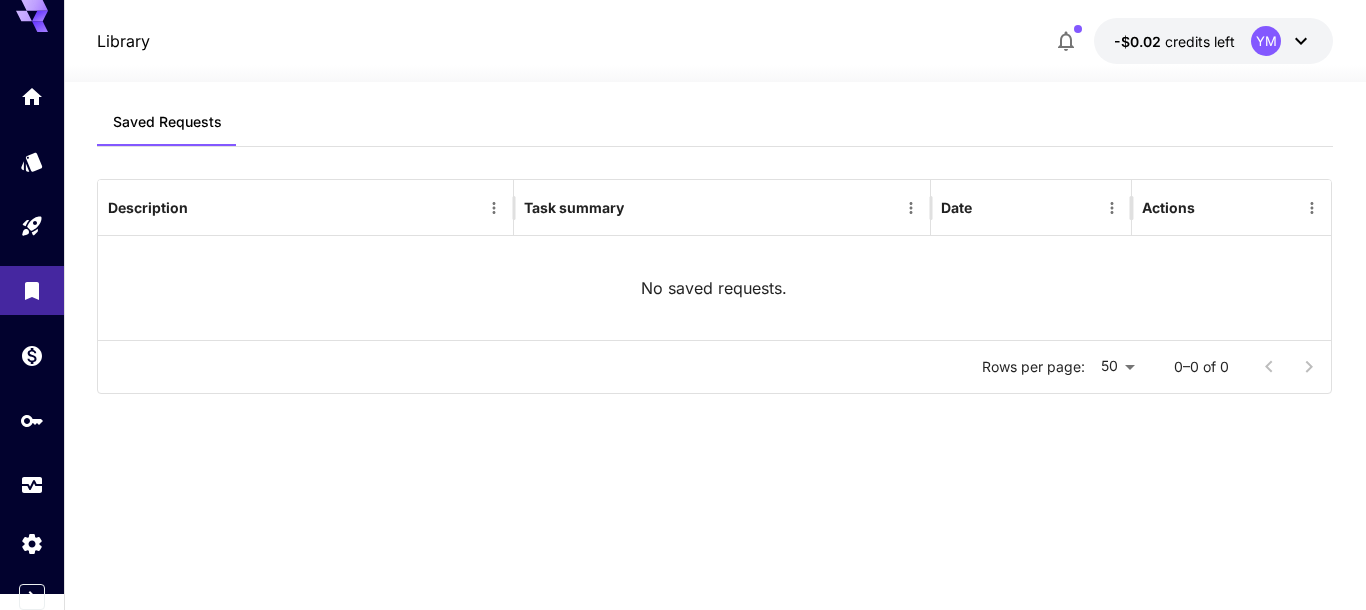 scroll, scrollTop: 21, scrollLeft: 0, axis: vertical 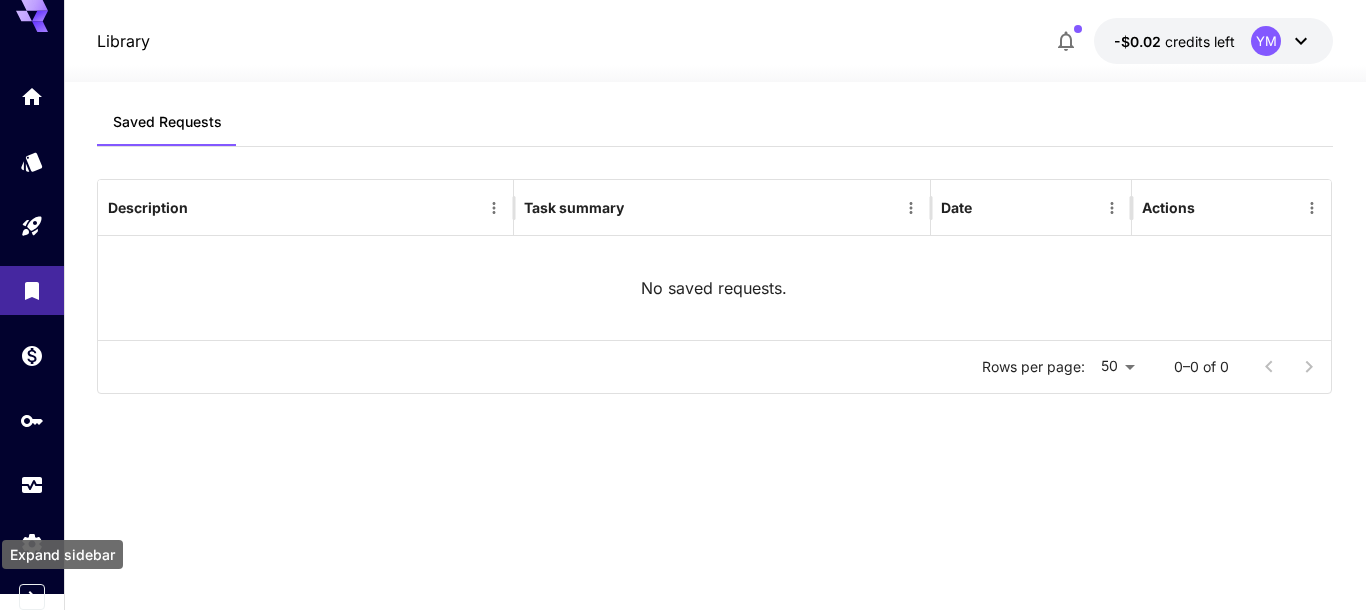 click 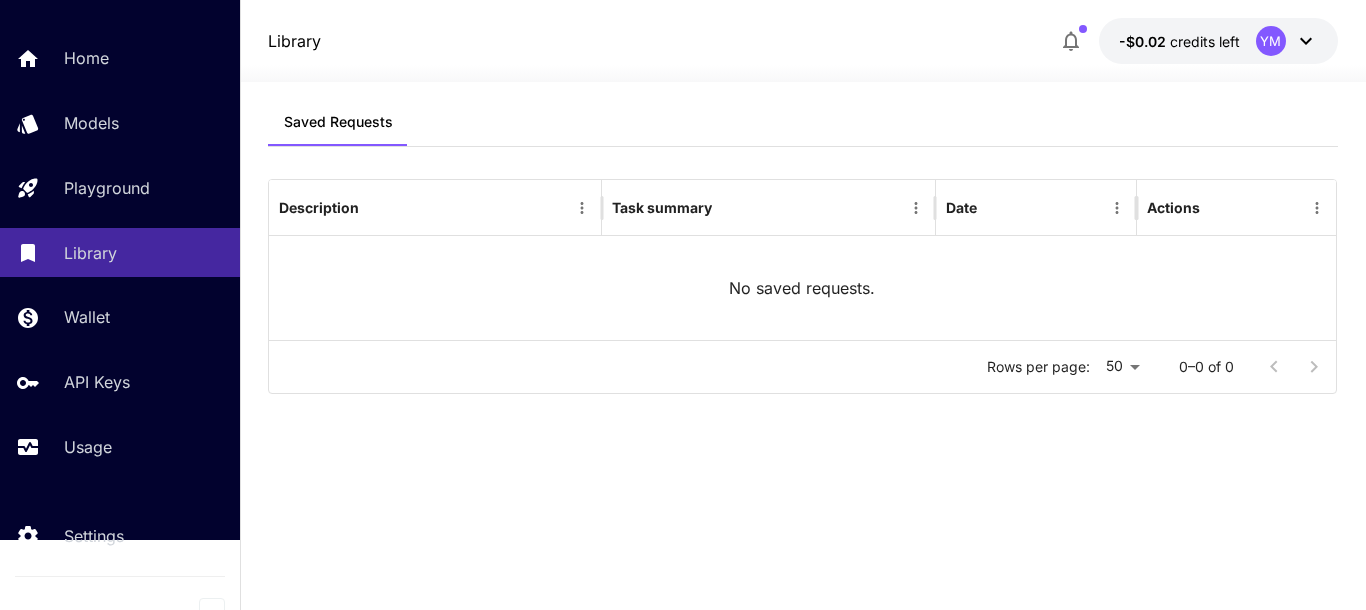 scroll, scrollTop: 93, scrollLeft: 0, axis: vertical 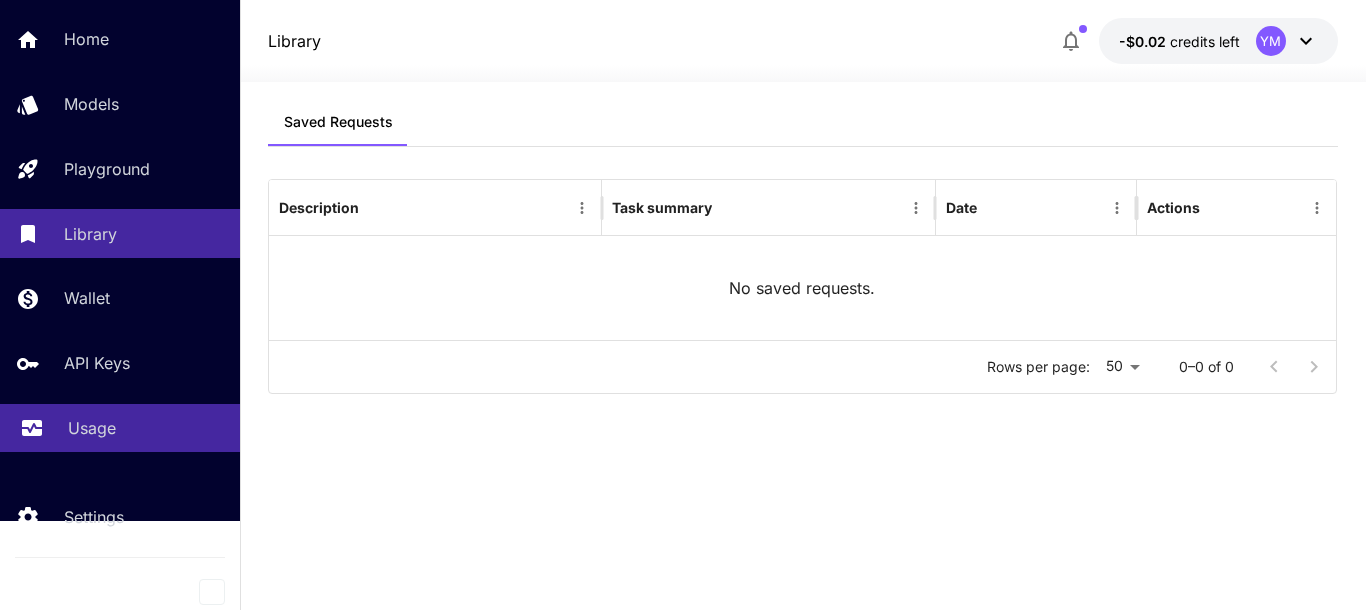 click on "Usage" at bounding box center (92, 428) 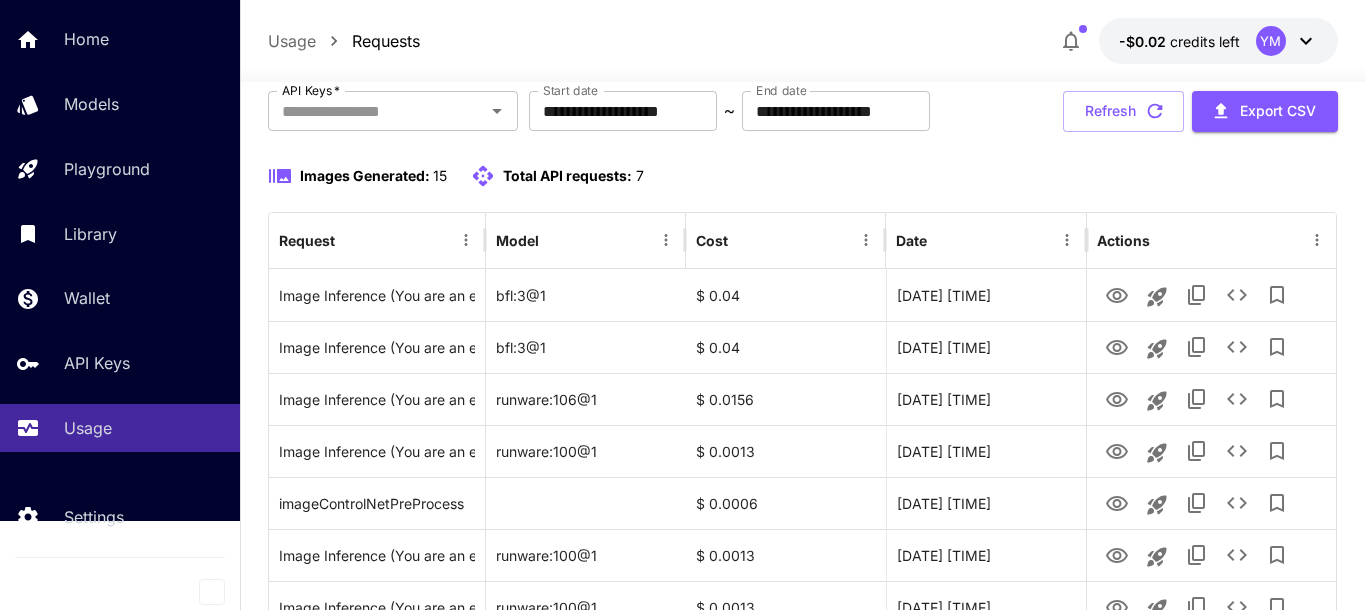 scroll, scrollTop: 180, scrollLeft: 0, axis: vertical 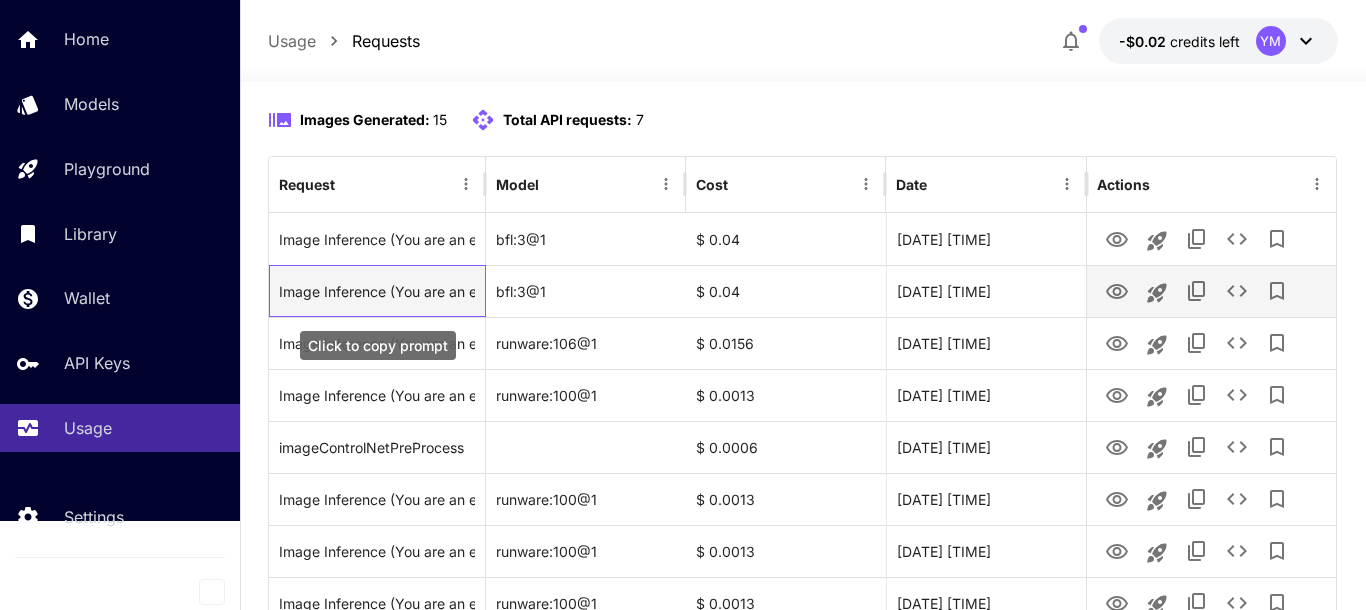 click on "Image Inference (You are an expert interior designer. Take the attached room photo and realistically place the round wooden table from the second image into the room. Choose the most suitable and elegant spot for the table in the room based on professional design sense.
Do not generate or hallucinate new objects or decorations — only use the existing room and the table image. Just blend the table into the room in the most aesthetically appropriate position.
Ensure lighting, perspective, and shadows match naturally.
Your only job is to add the table in the correct position in the room based on real-world interior design principles.
)" at bounding box center [377, 291] 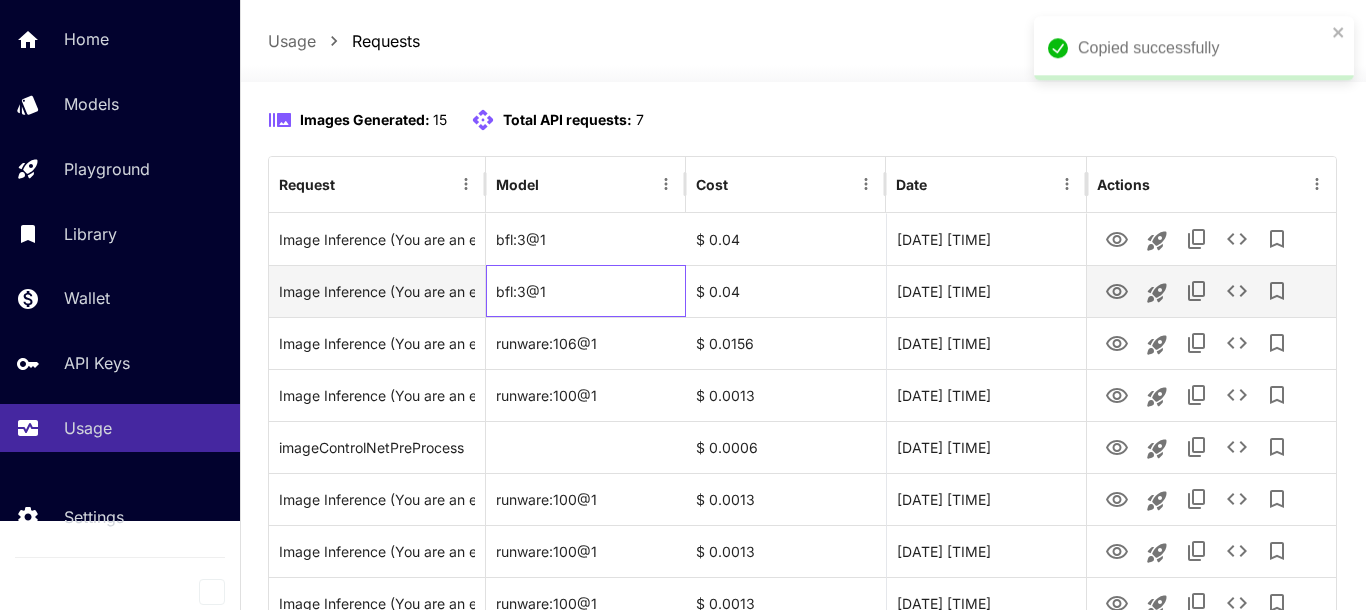 click on "bfl:3@1" at bounding box center [586, 291] 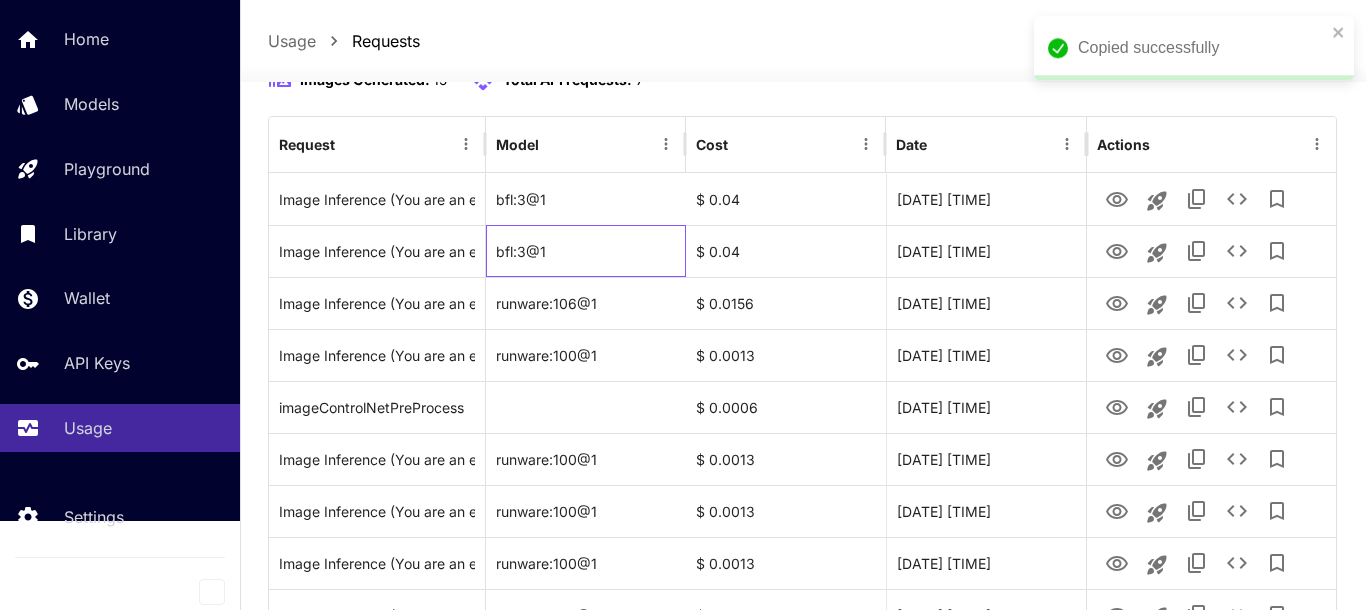 scroll, scrollTop: 222, scrollLeft: 0, axis: vertical 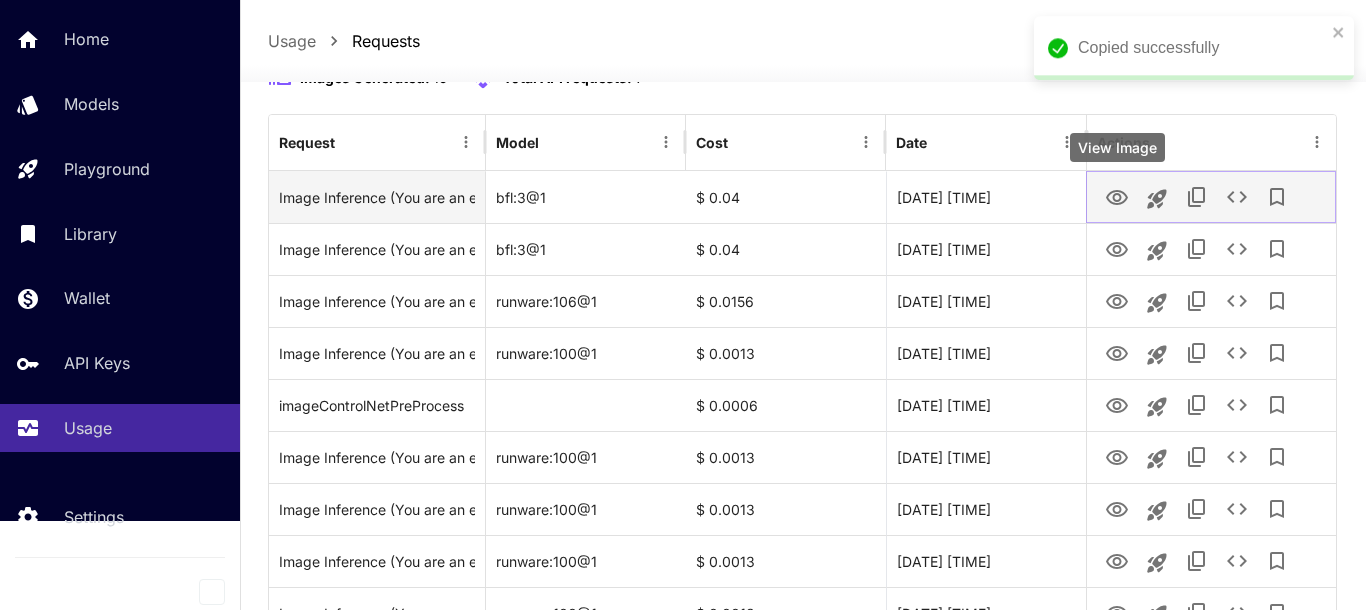 click 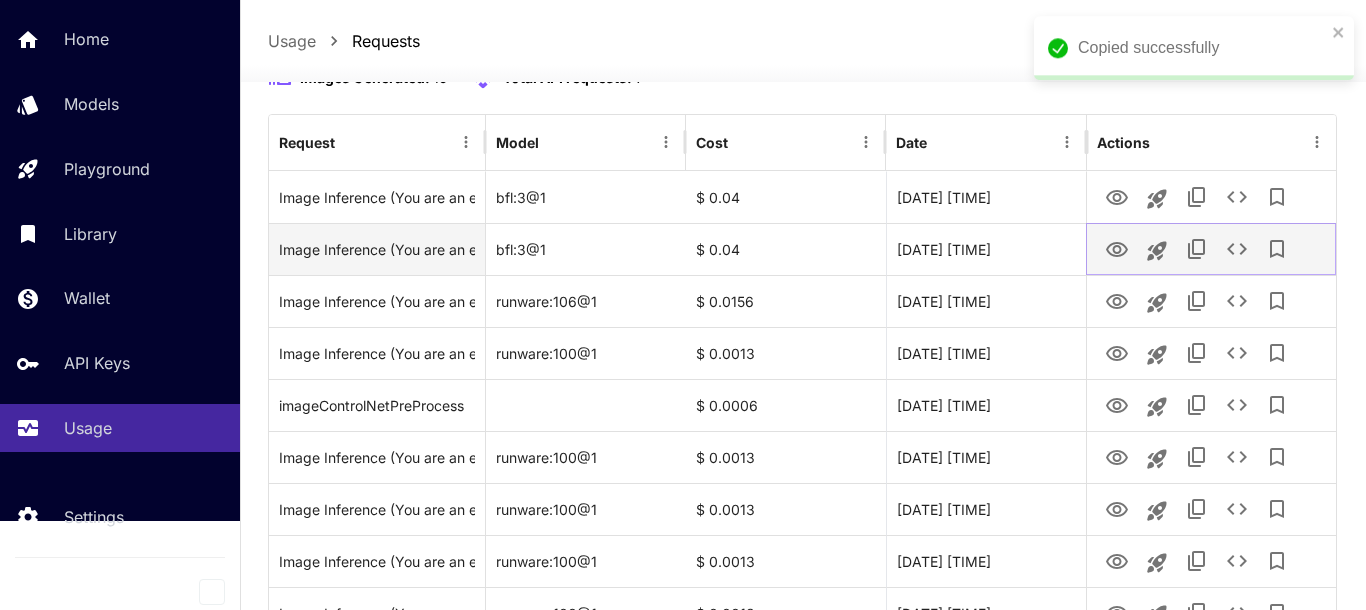 click at bounding box center (1117, 248) 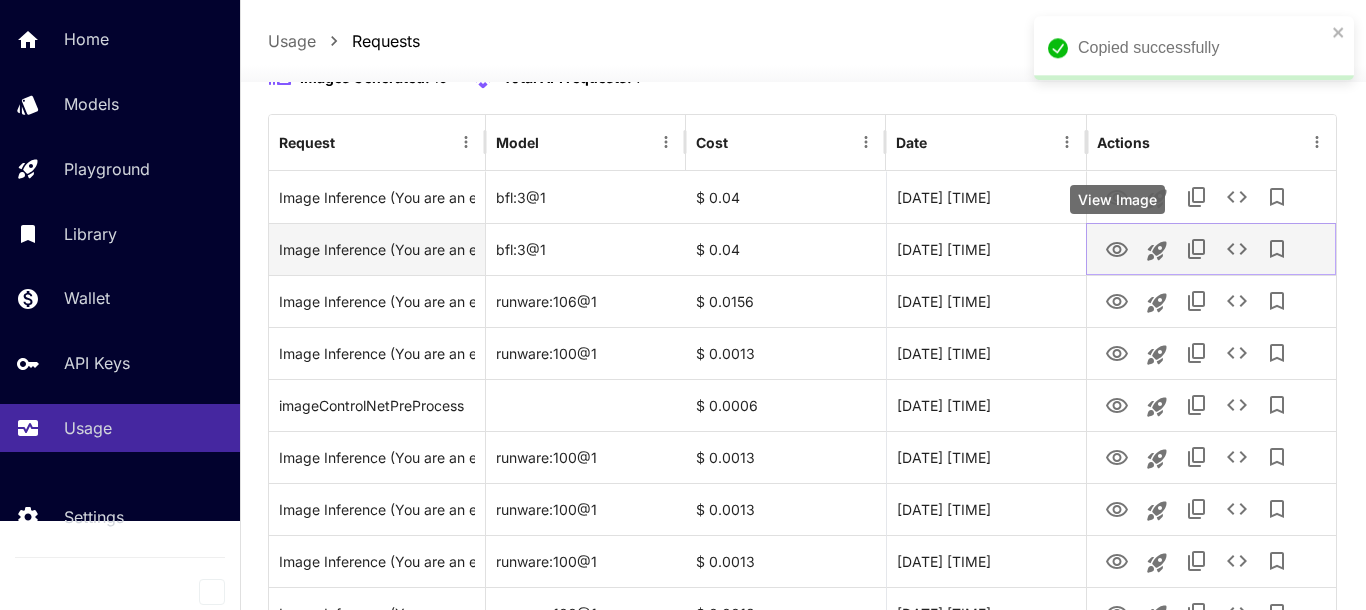 click 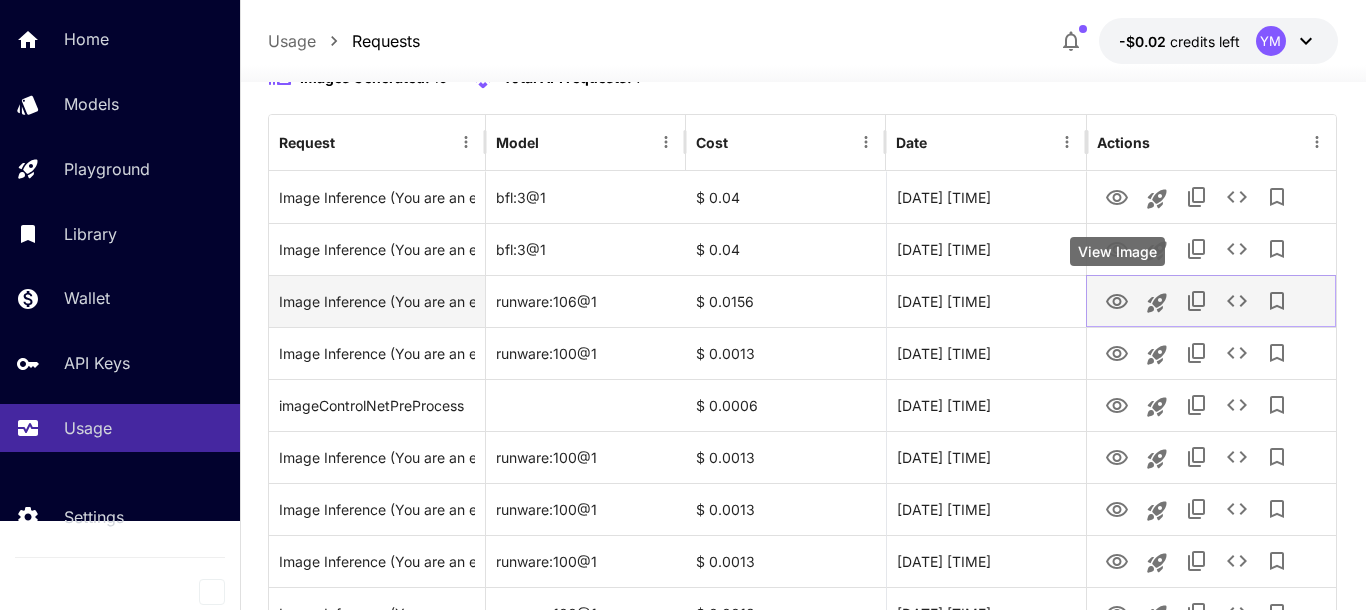click 